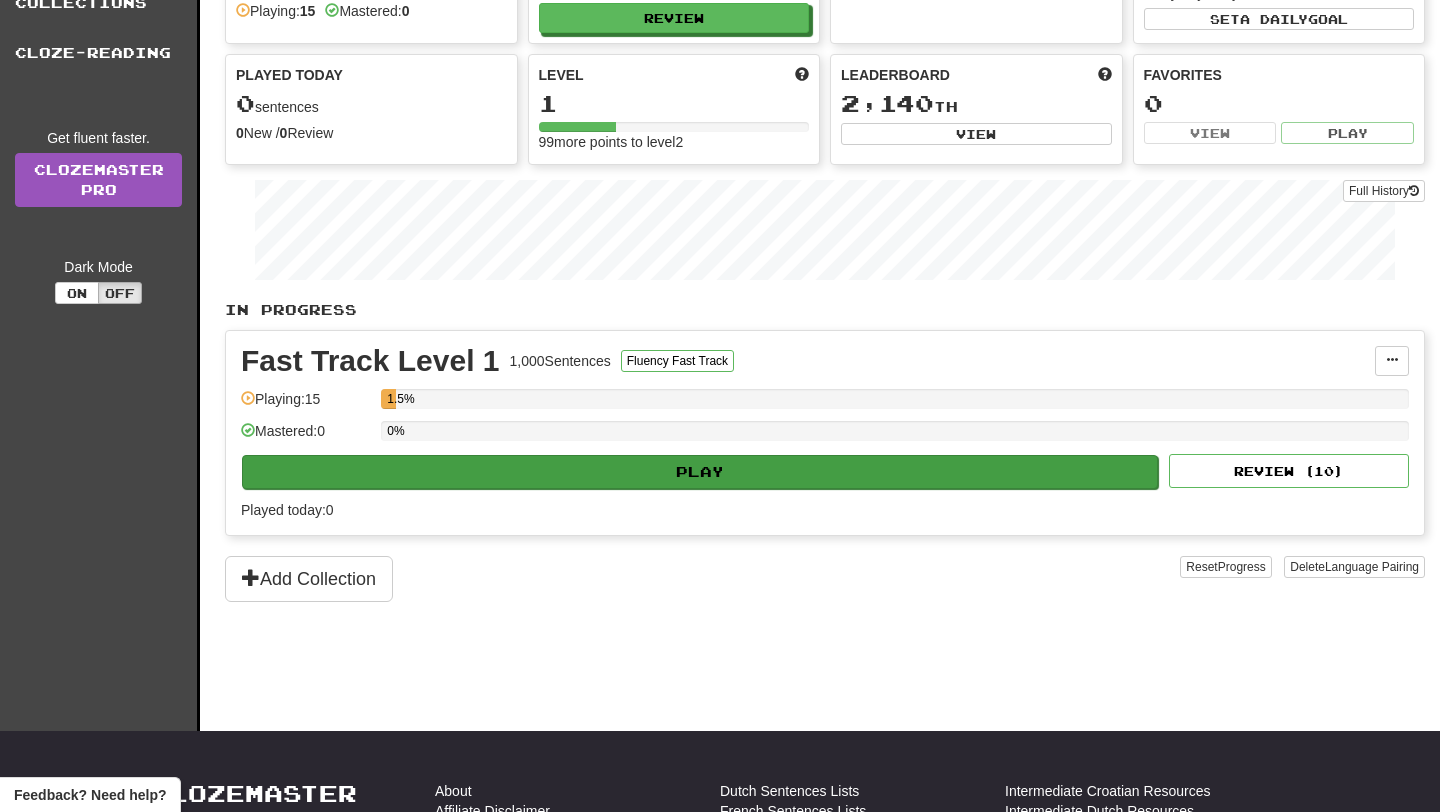 scroll, scrollTop: 0, scrollLeft: 0, axis: both 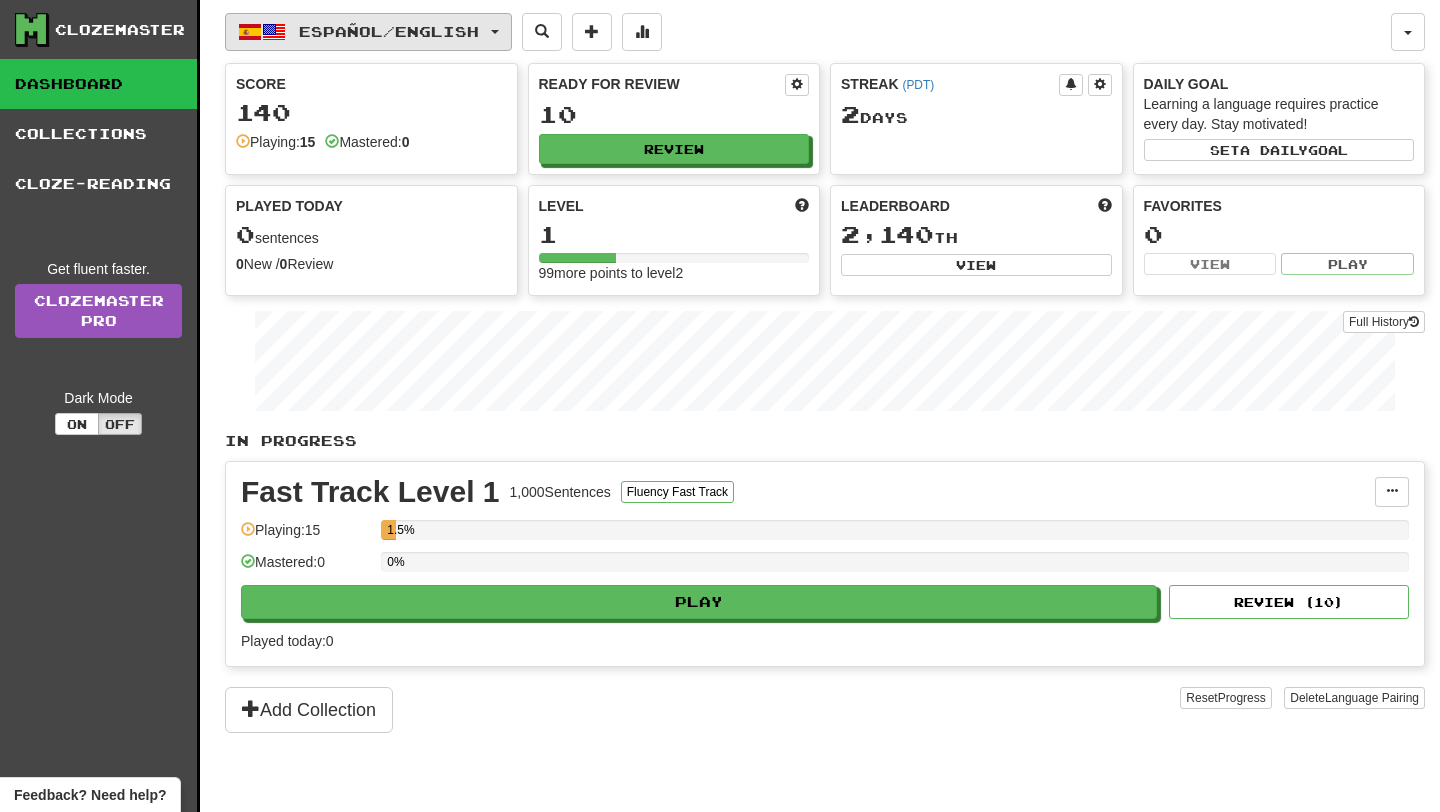 click on "Español  /  English" at bounding box center (389, 31) 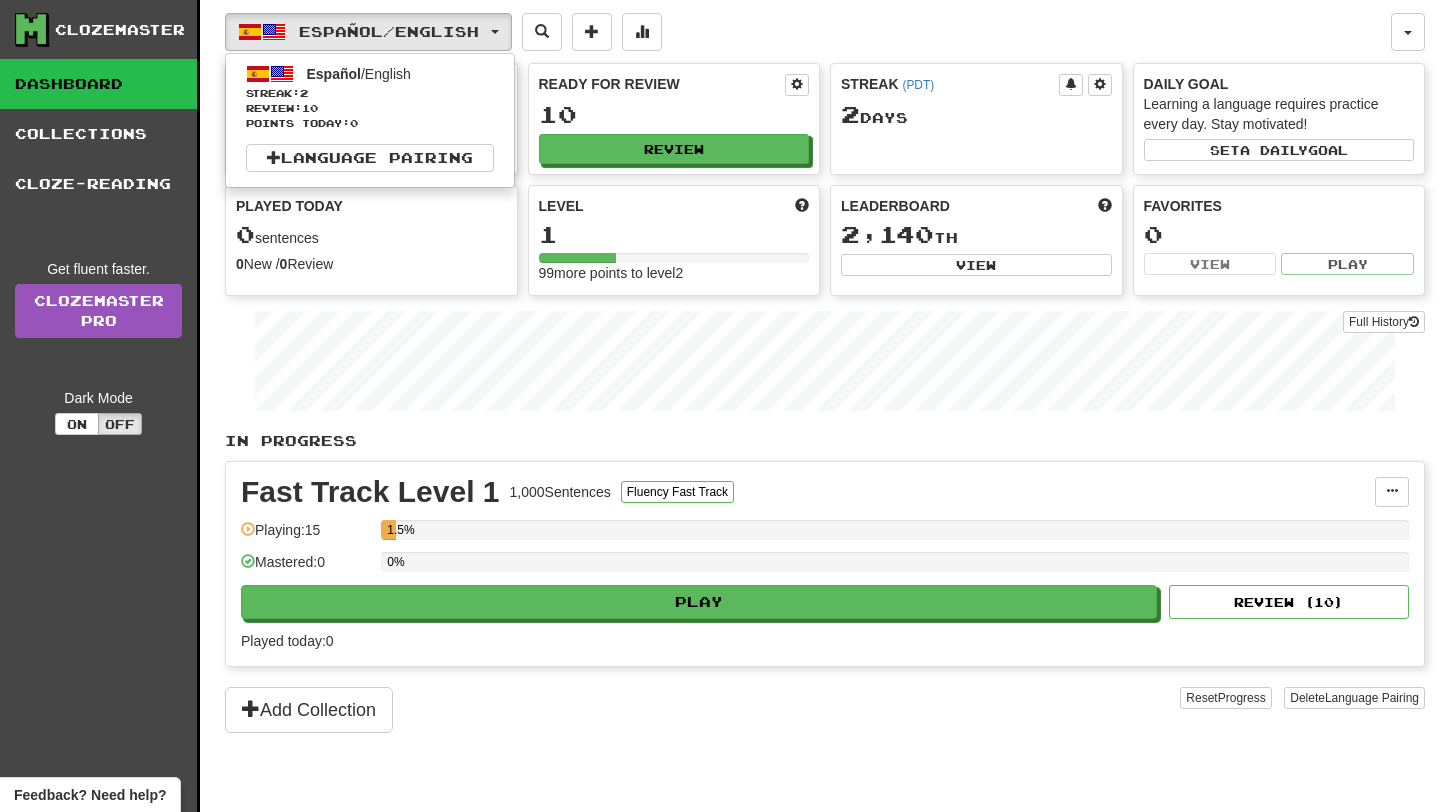 click on "Español  /  English Español  /  English Streak:  2   Review:  10 Points today:  0  Language Pairing" at bounding box center (808, 32) 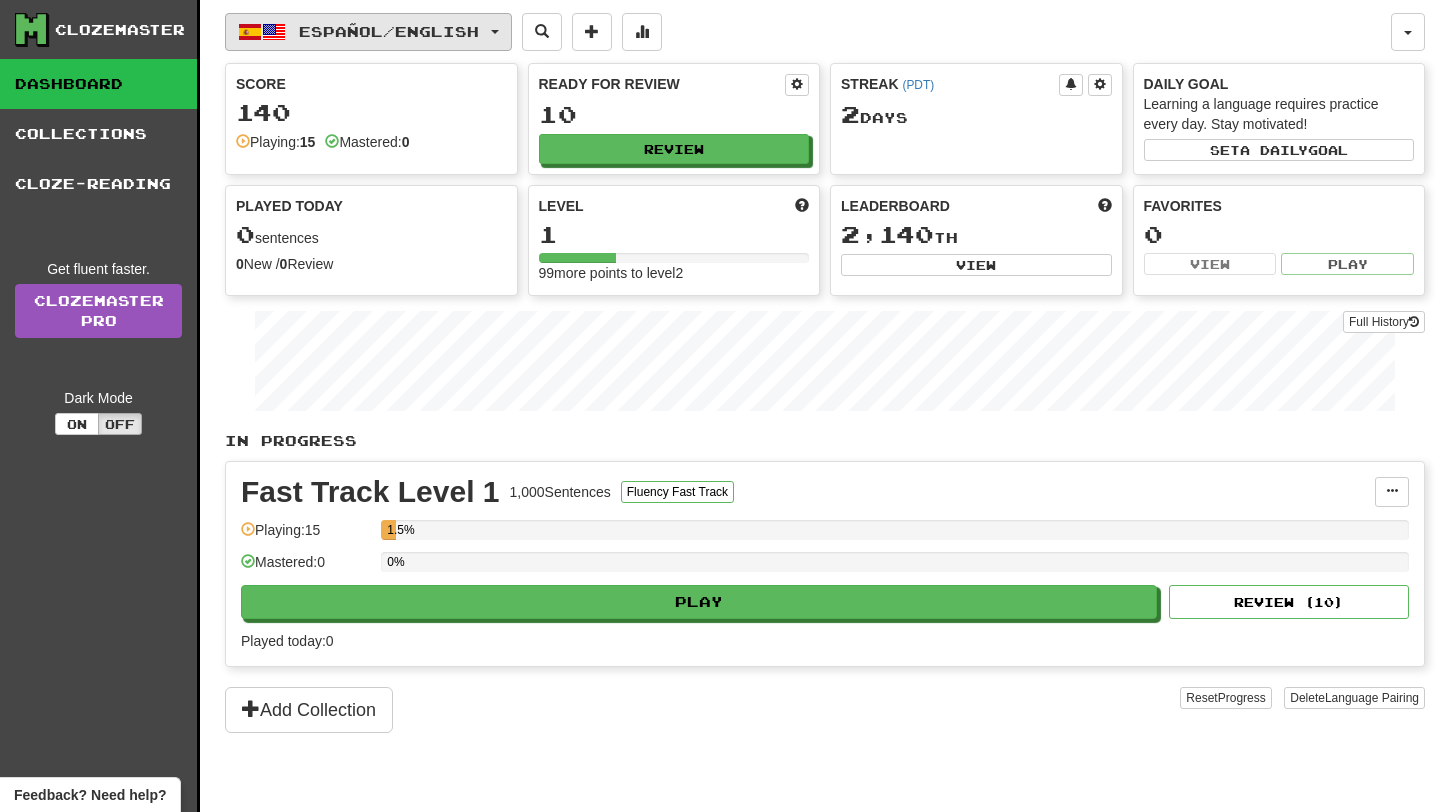 click on "Español  /  English" at bounding box center (389, 31) 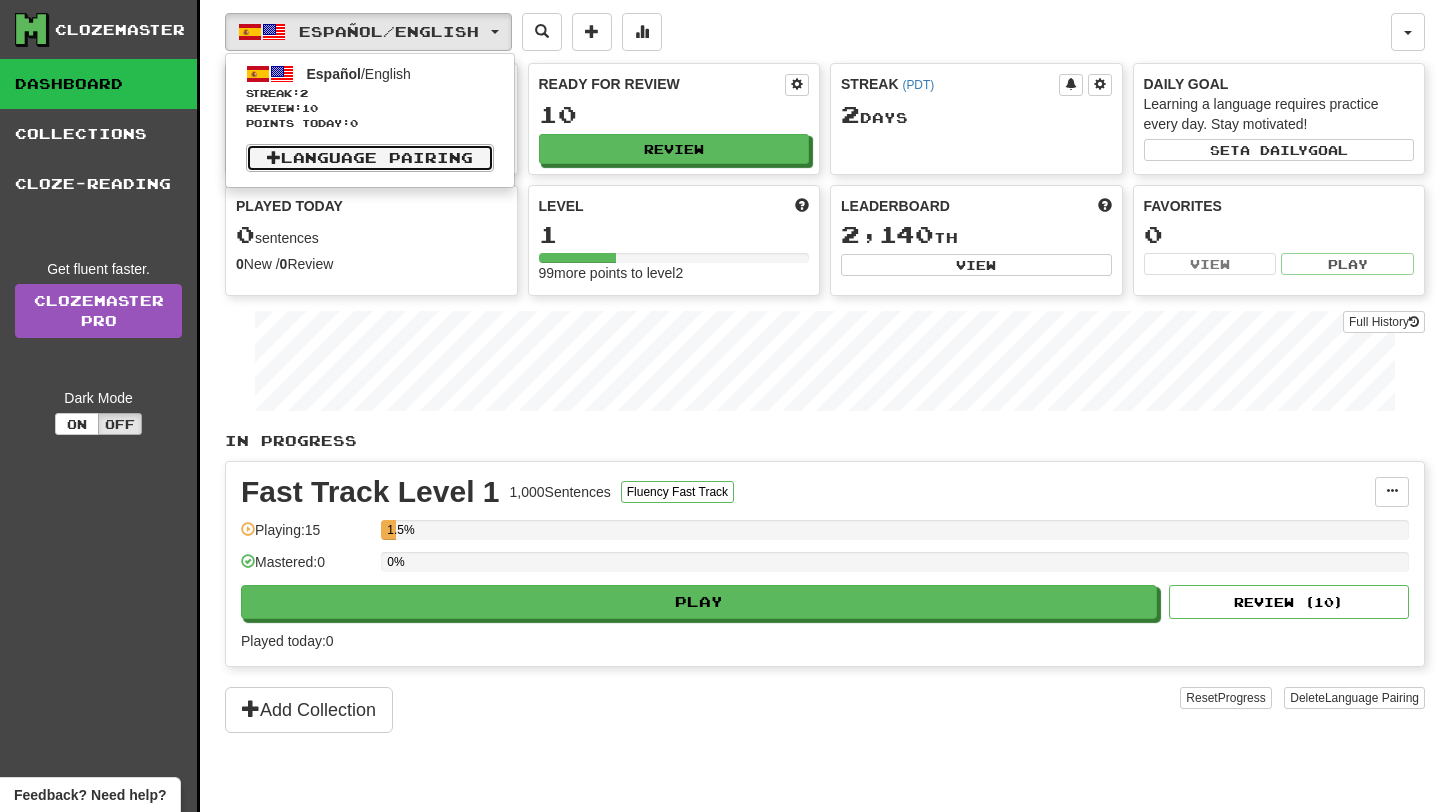 click on "Language Pairing" at bounding box center [370, 158] 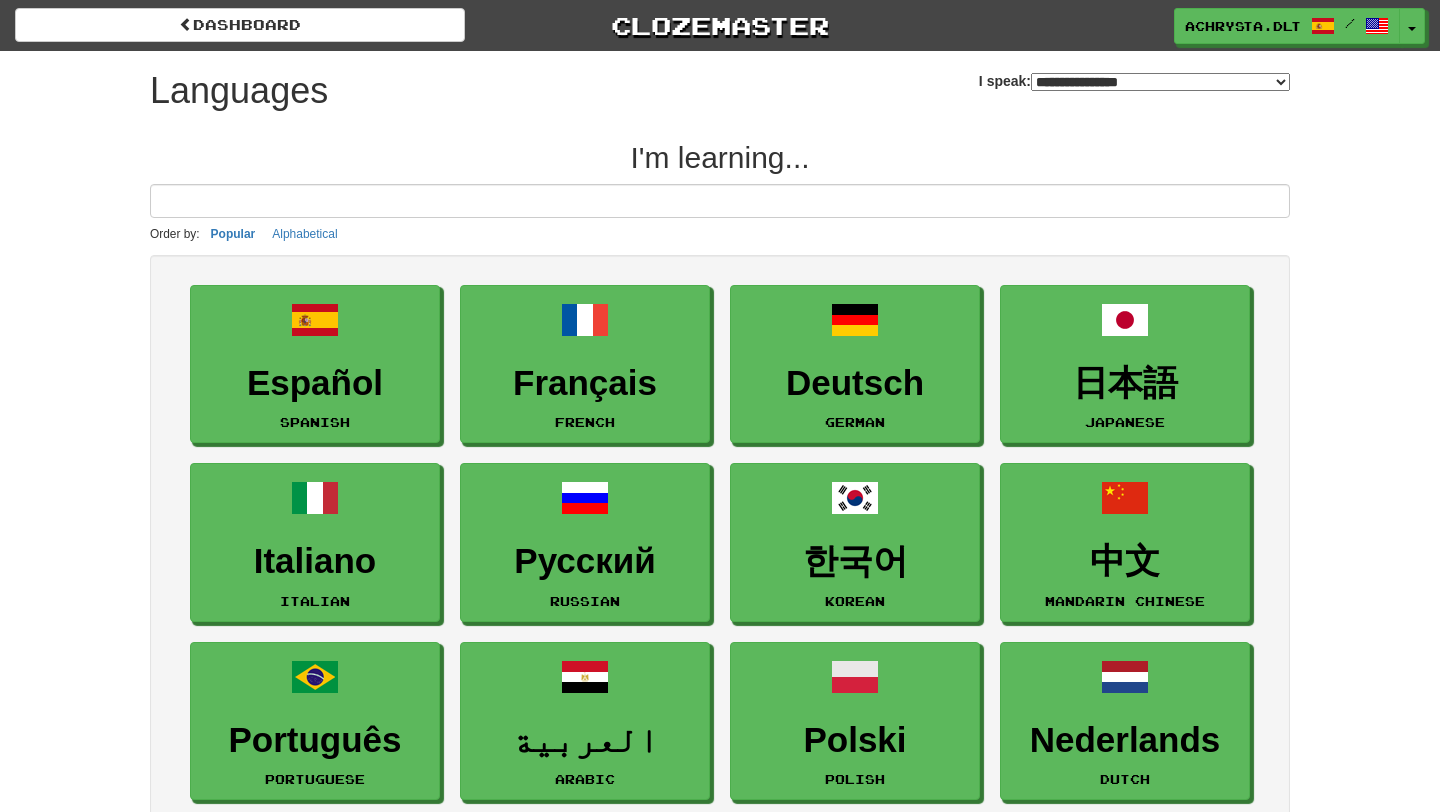 select on "*******" 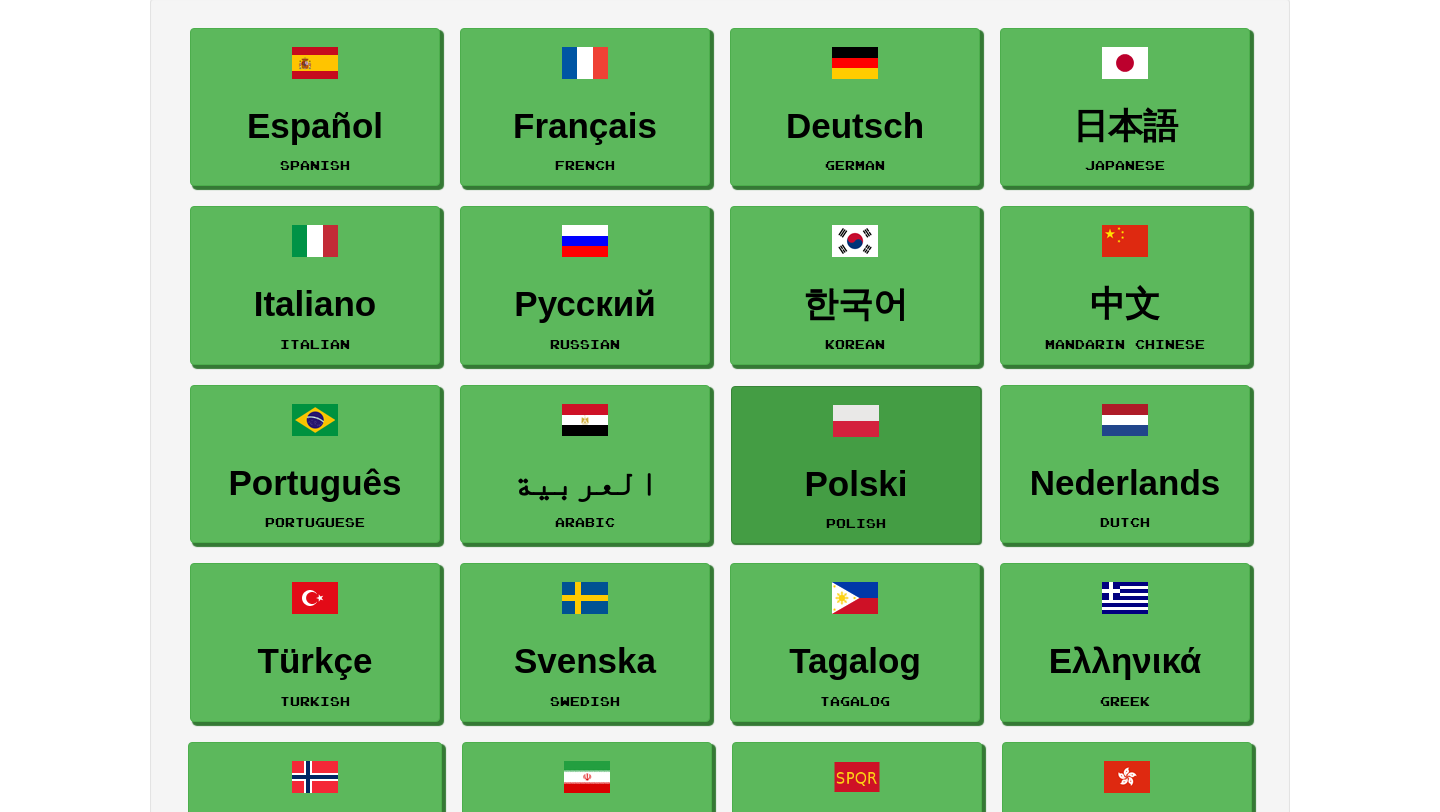 scroll, scrollTop: 295, scrollLeft: 0, axis: vertical 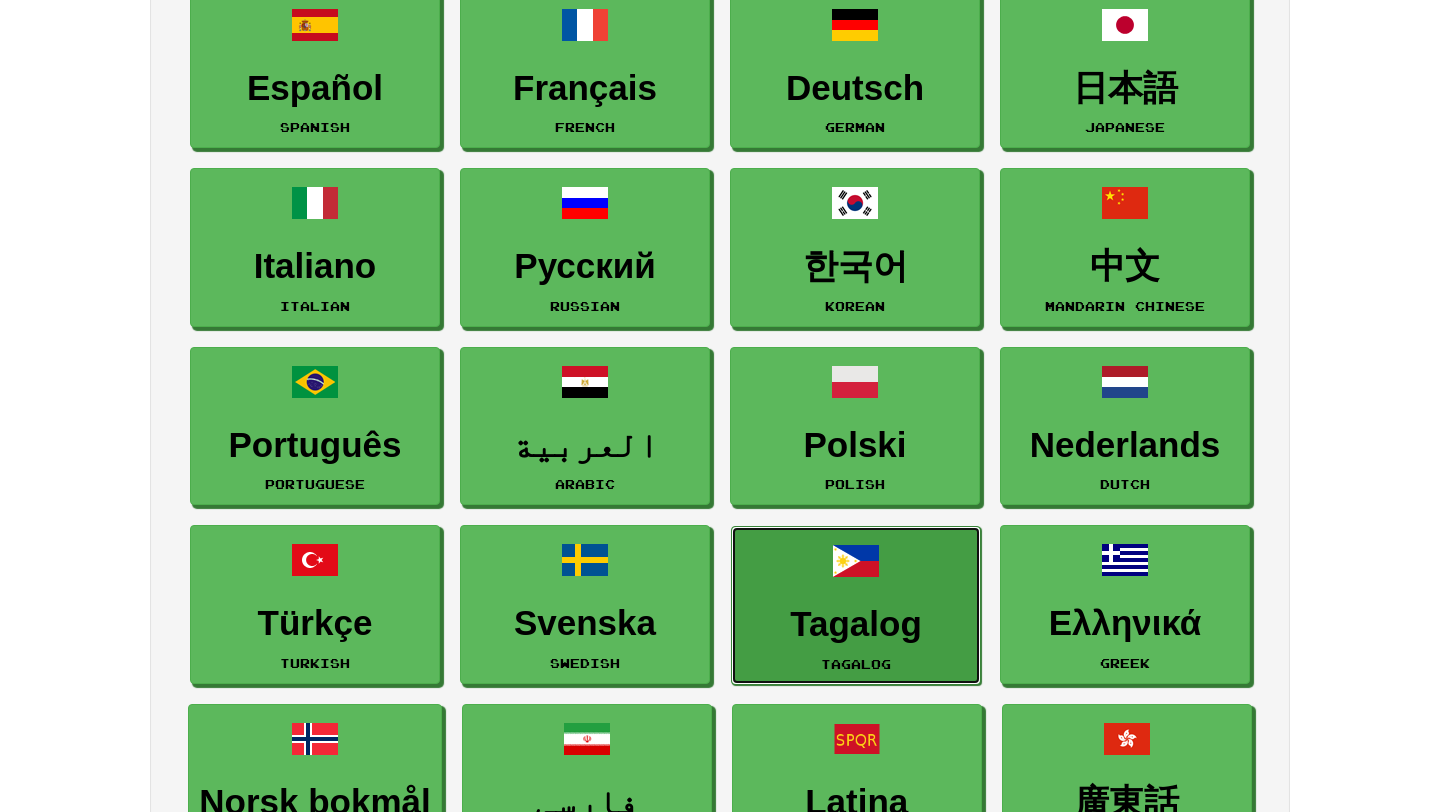 click on "Tagalog" at bounding box center [856, 624] 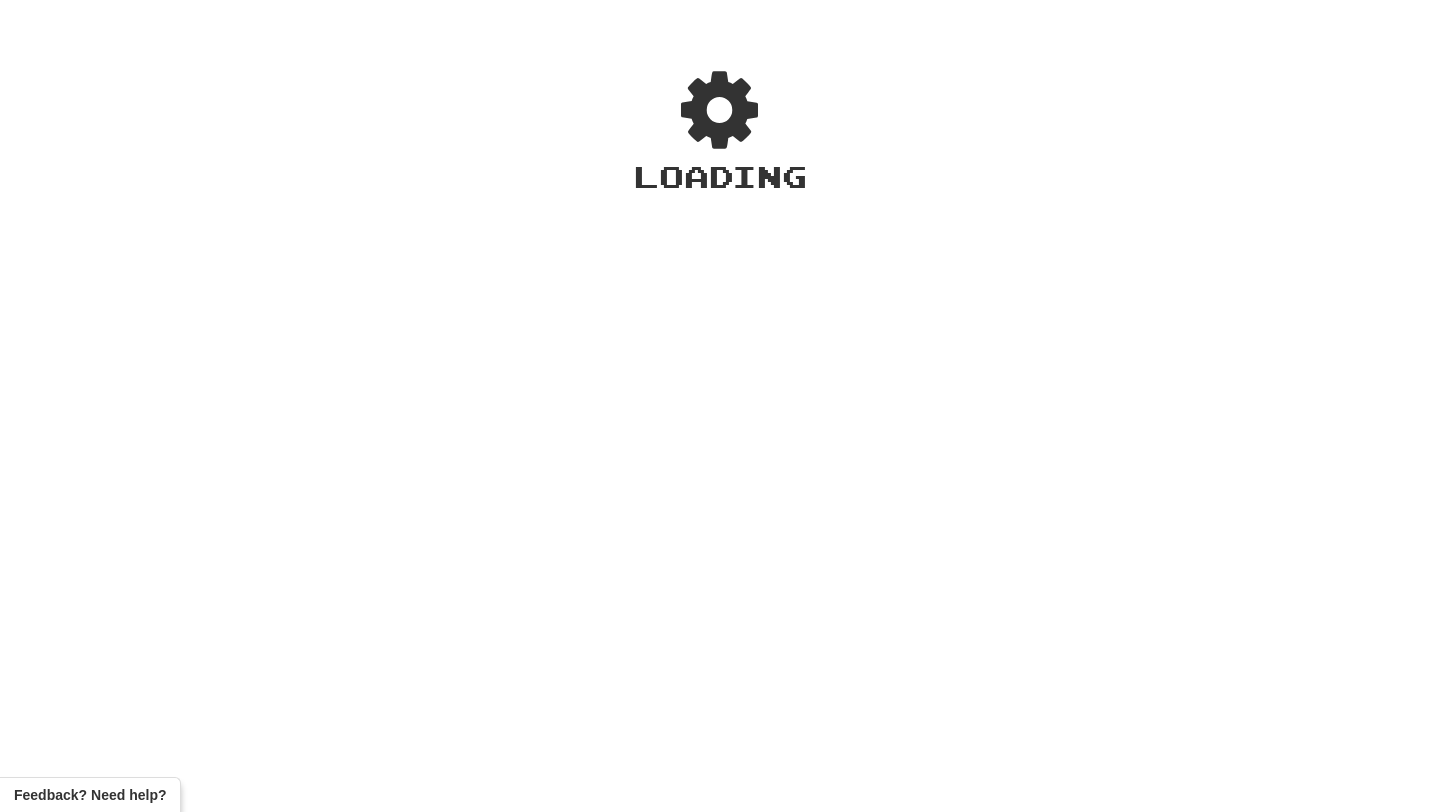 scroll, scrollTop: 0, scrollLeft: 0, axis: both 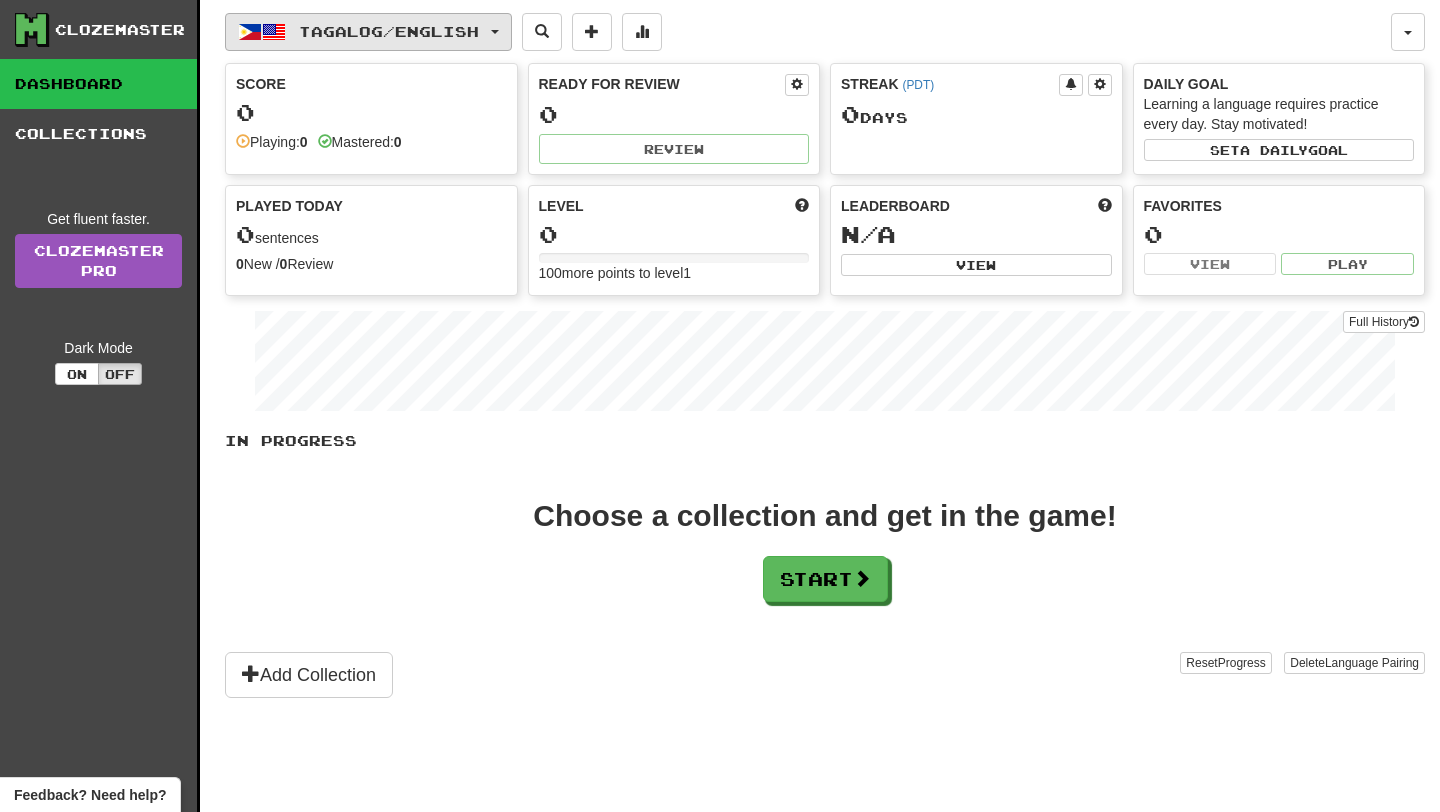click on "Tagalog  /  English" at bounding box center [368, 32] 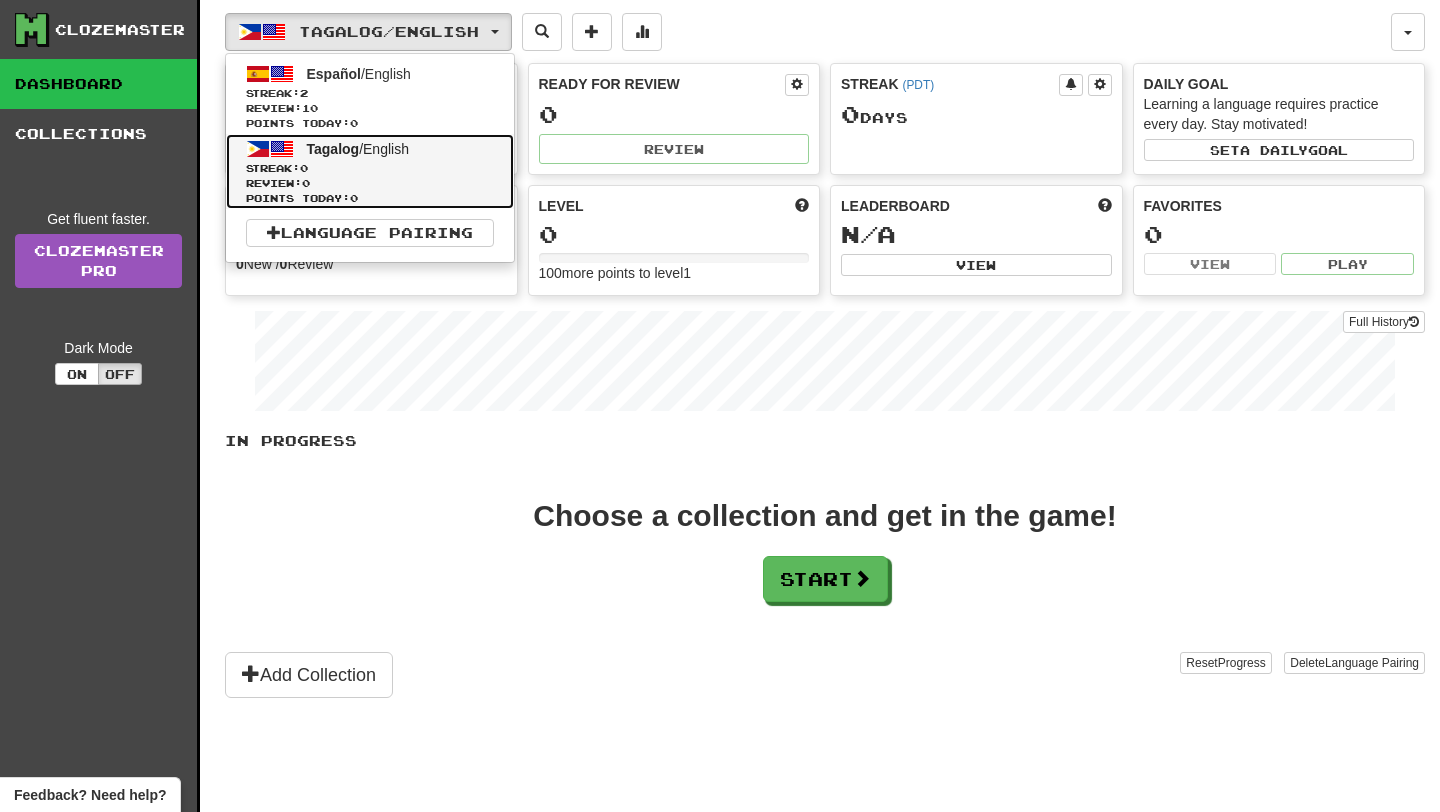click on "Streak:  0" at bounding box center (370, 168) 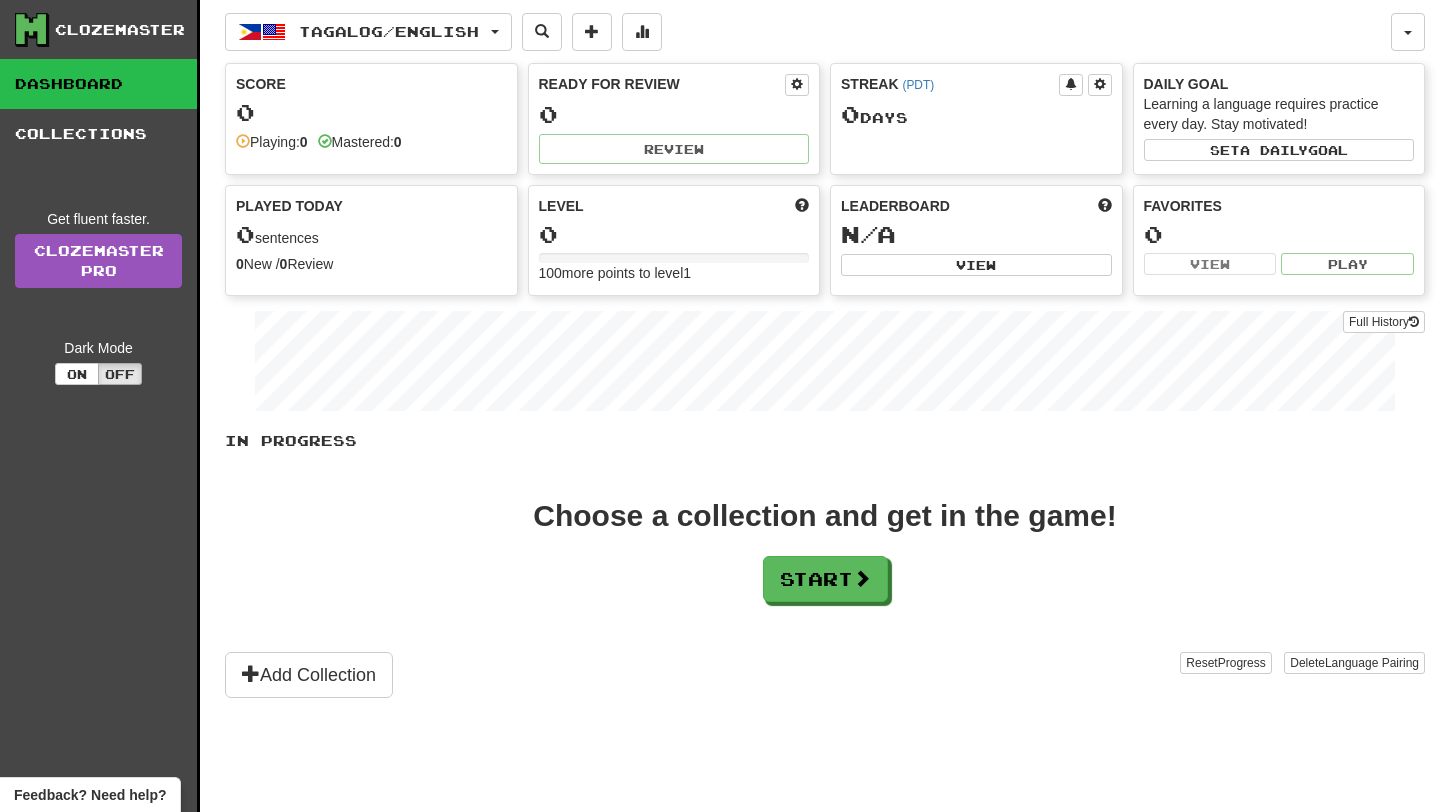 scroll, scrollTop: 0, scrollLeft: 0, axis: both 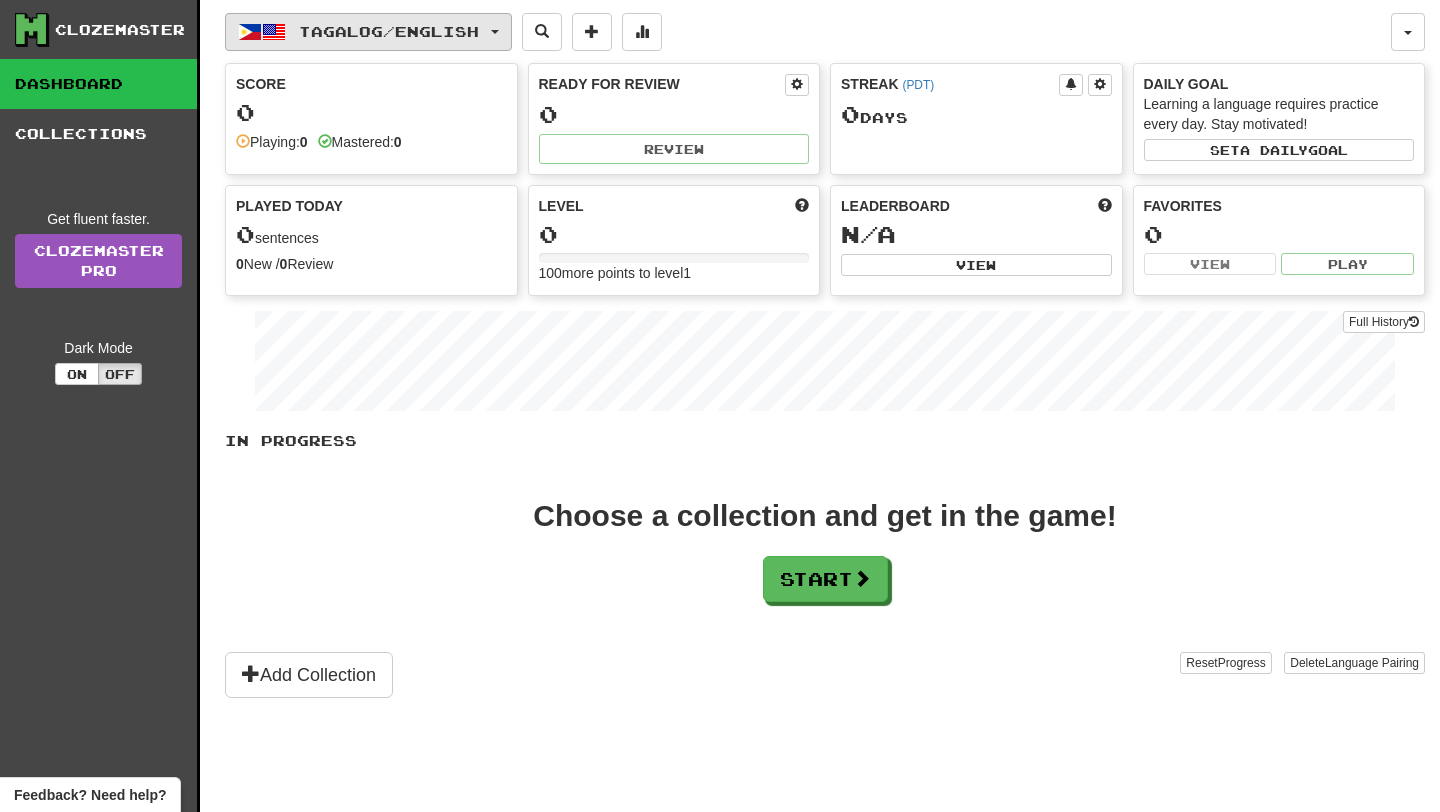 click on "Tagalog  /  English" at bounding box center (368, 32) 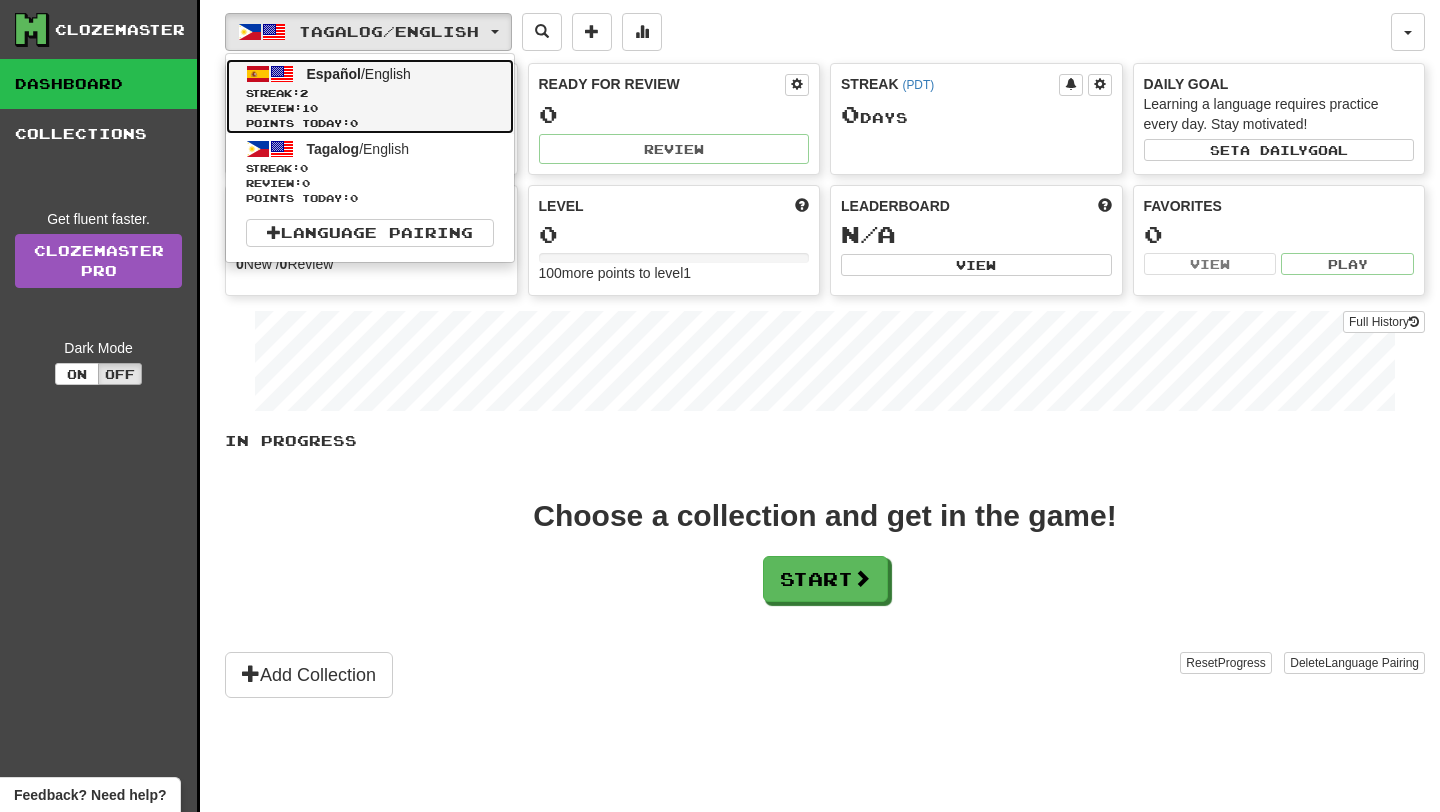 click on "Review:  10" at bounding box center (370, 108) 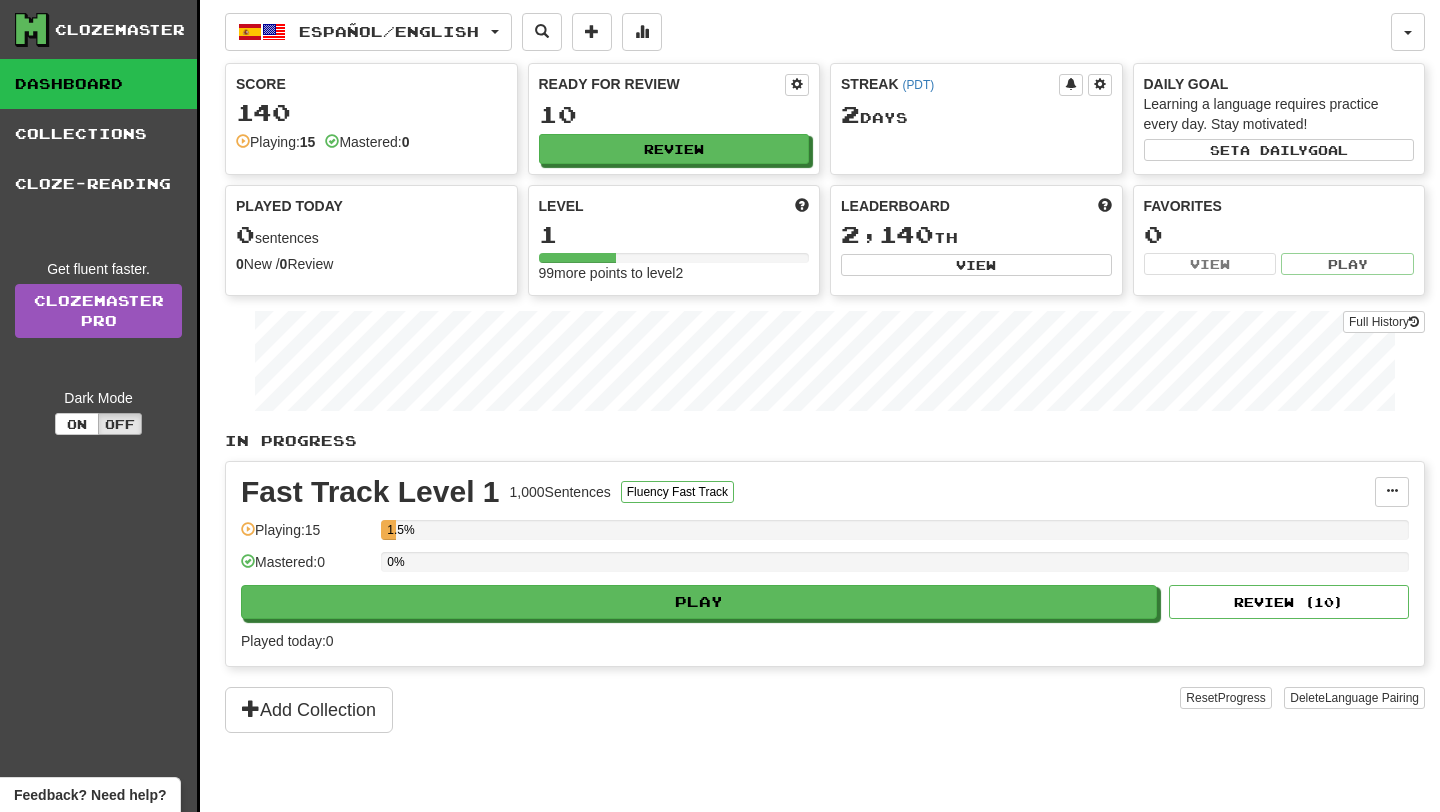 scroll, scrollTop: 0, scrollLeft: 0, axis: both 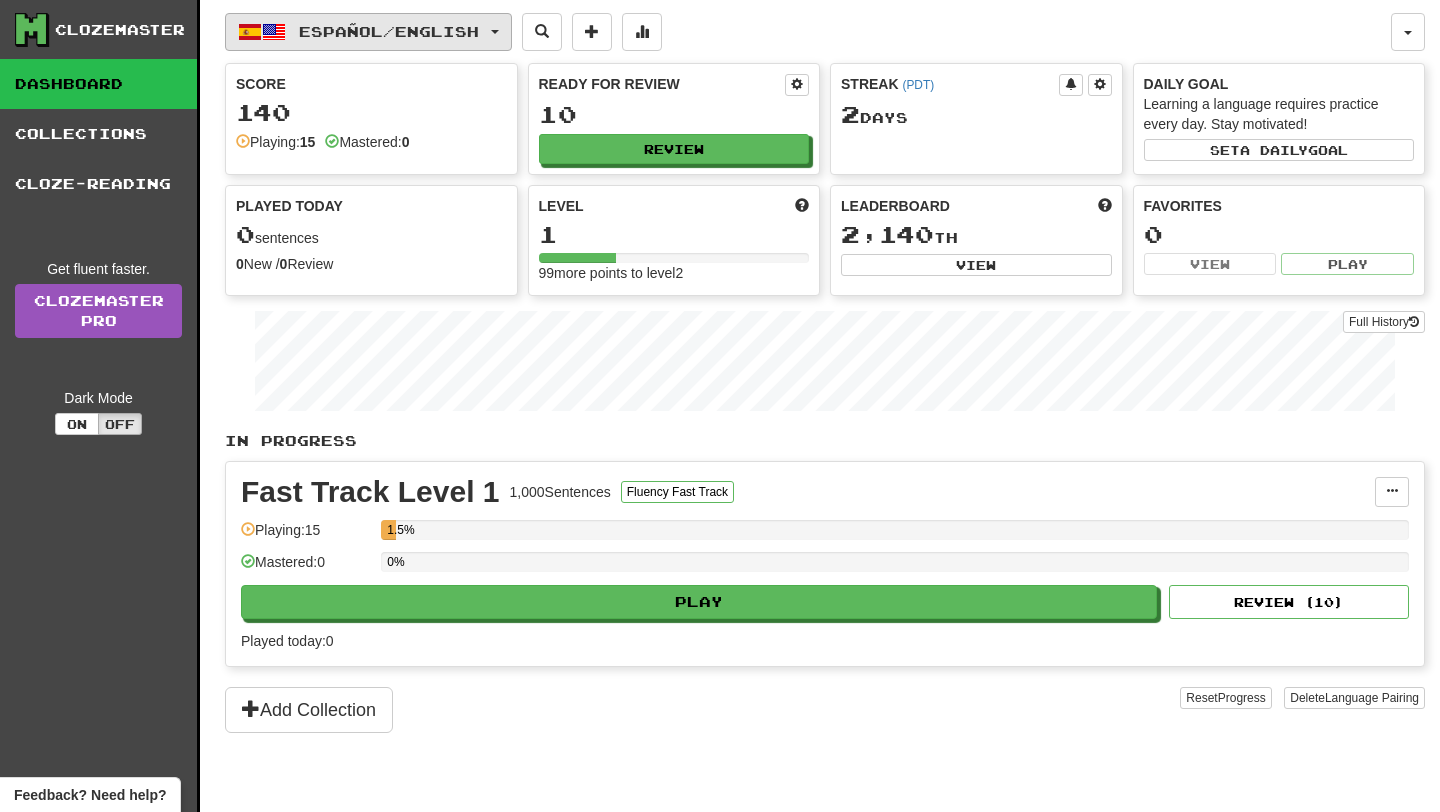 click on "Español  /  English" at bounding box center [389, 31] 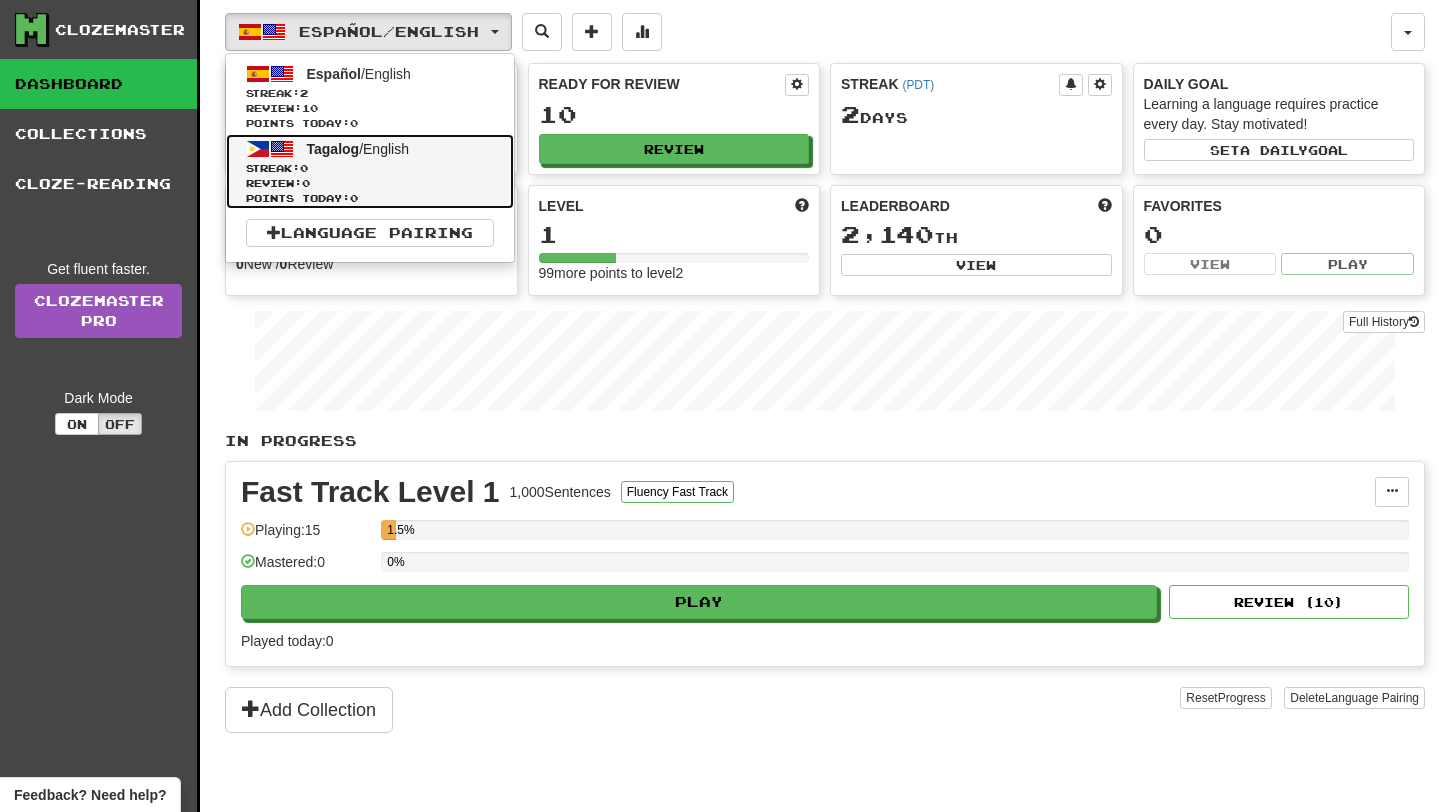 click on "Tagalog  /  English Streak:  0   Review:  0 Points today:  0" at bounding box center (370, 171) 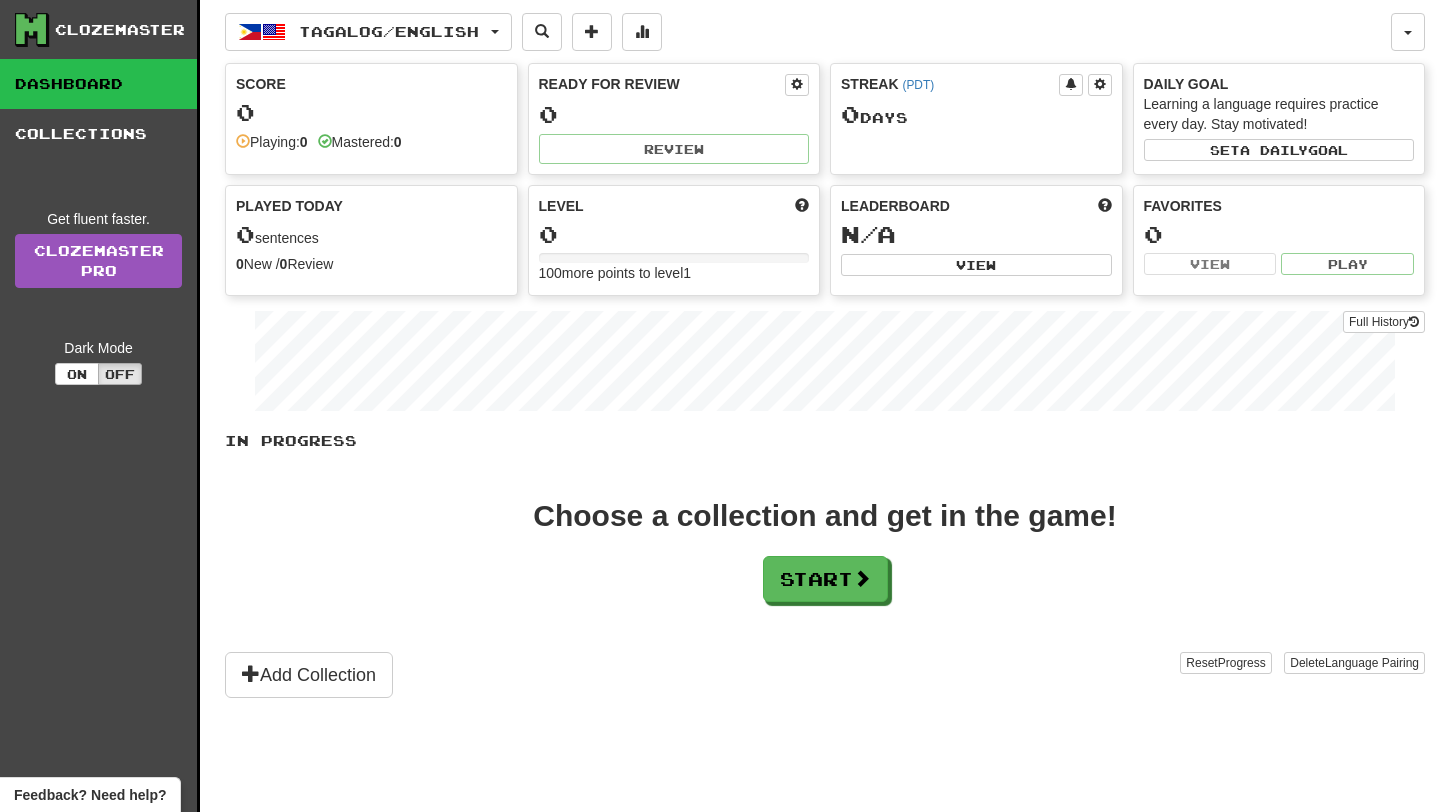 scroll, scrollTop: 0, scrollLeft: 0, axis: both 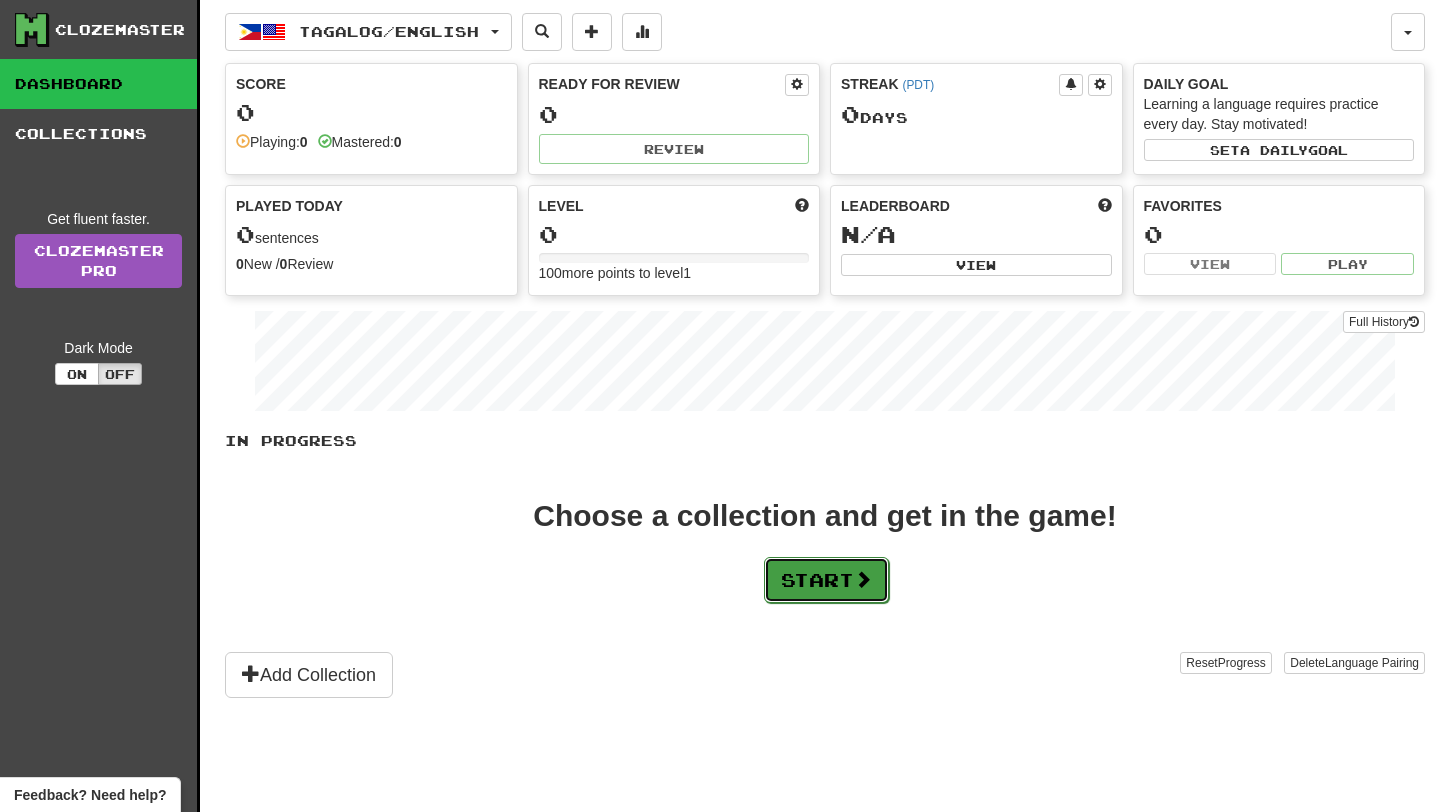 click on "Start" at bounding box center [826, 580] 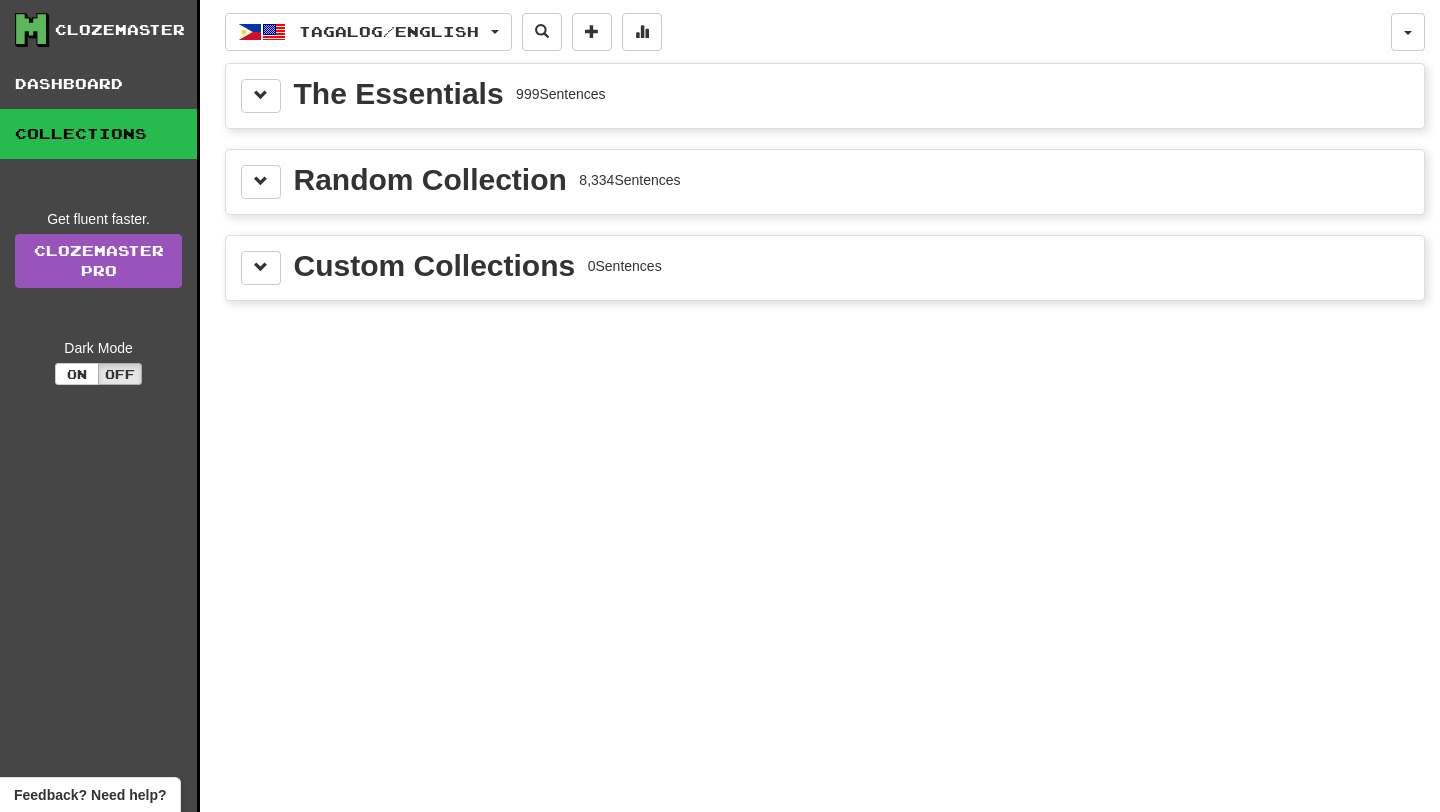 click on "The Essentials 999  Sentences" at bounding box center (825, 96) 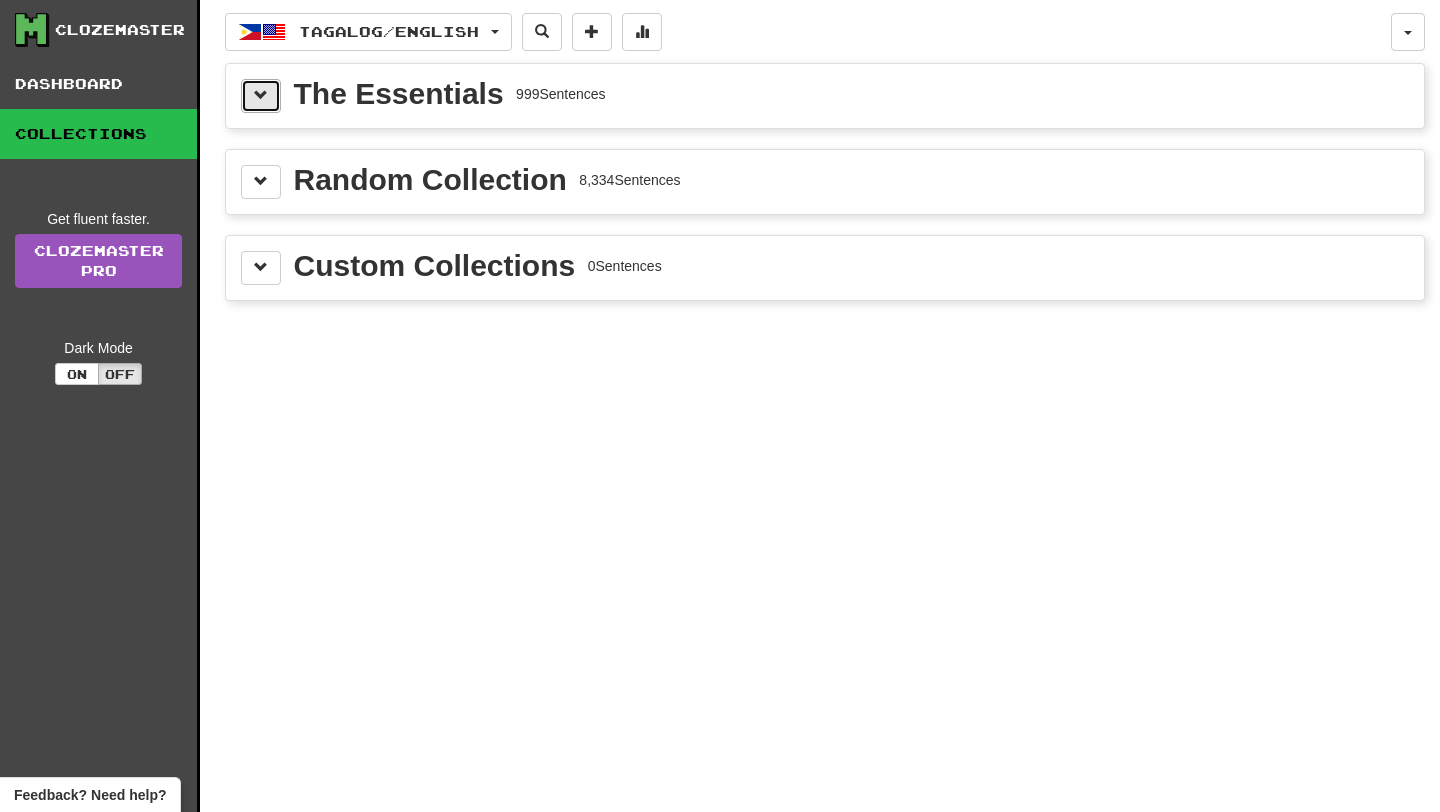 click at bounding box center (261, 95) 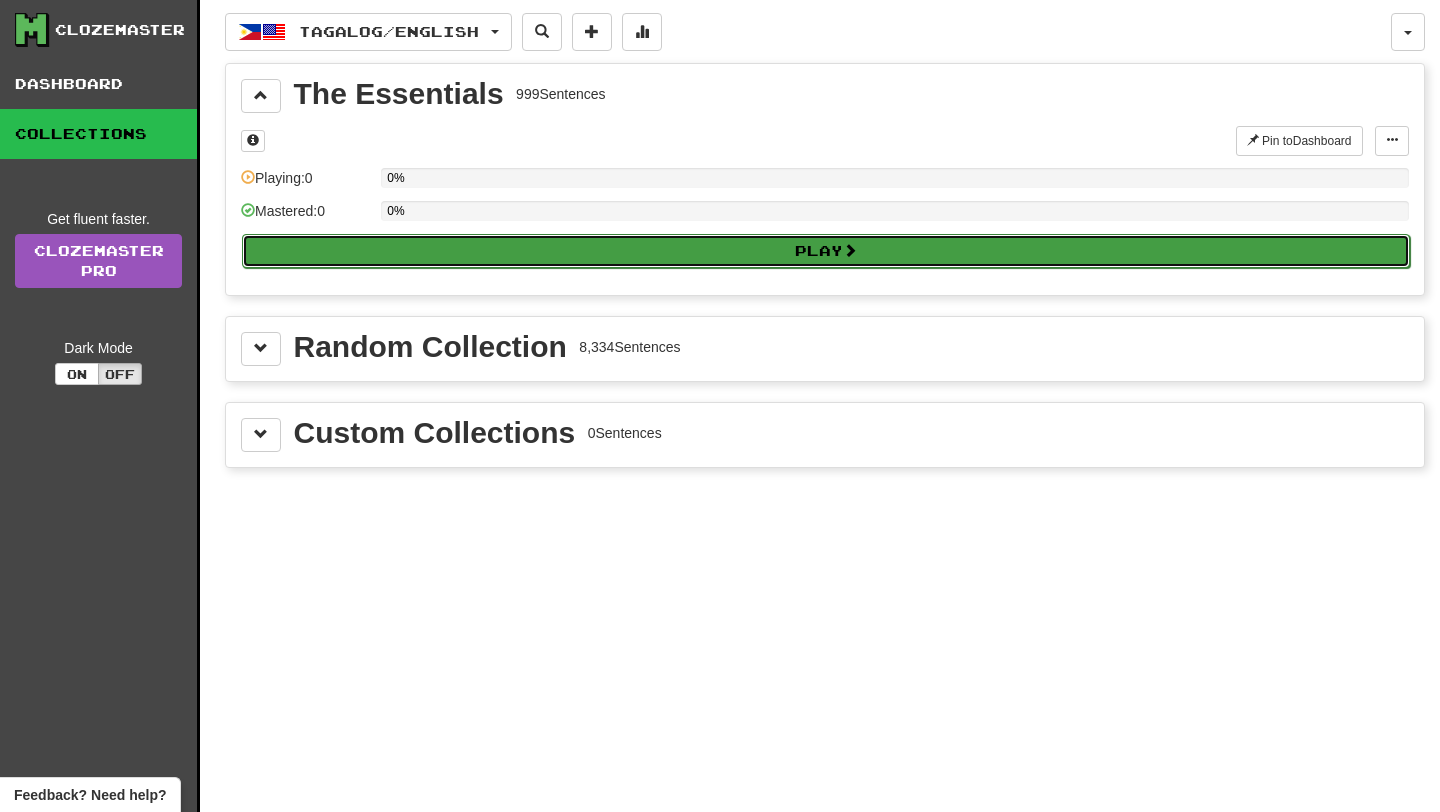 click on "Play" at bounding box center (826, 251) 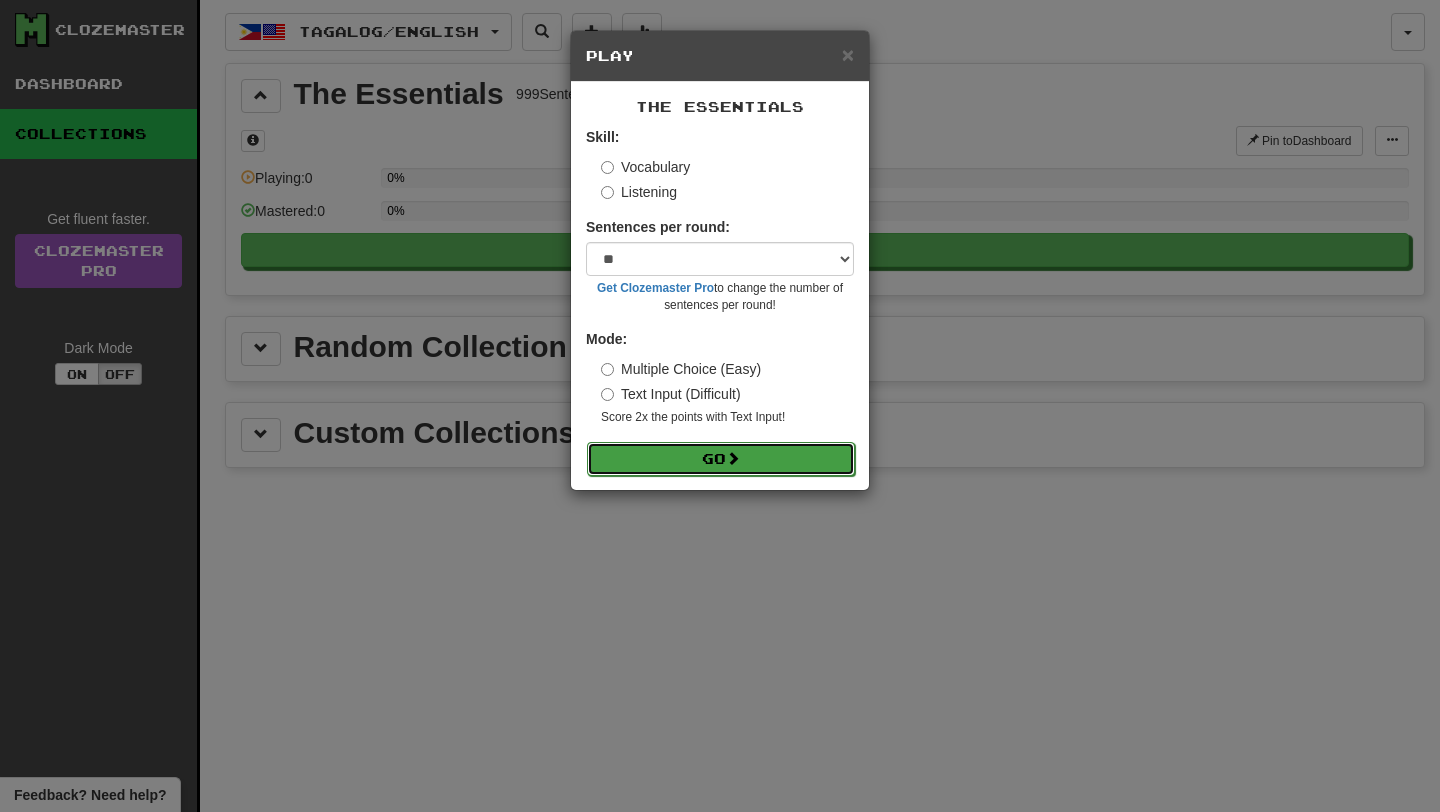 click on "Go" at bounding box center (721, 459) 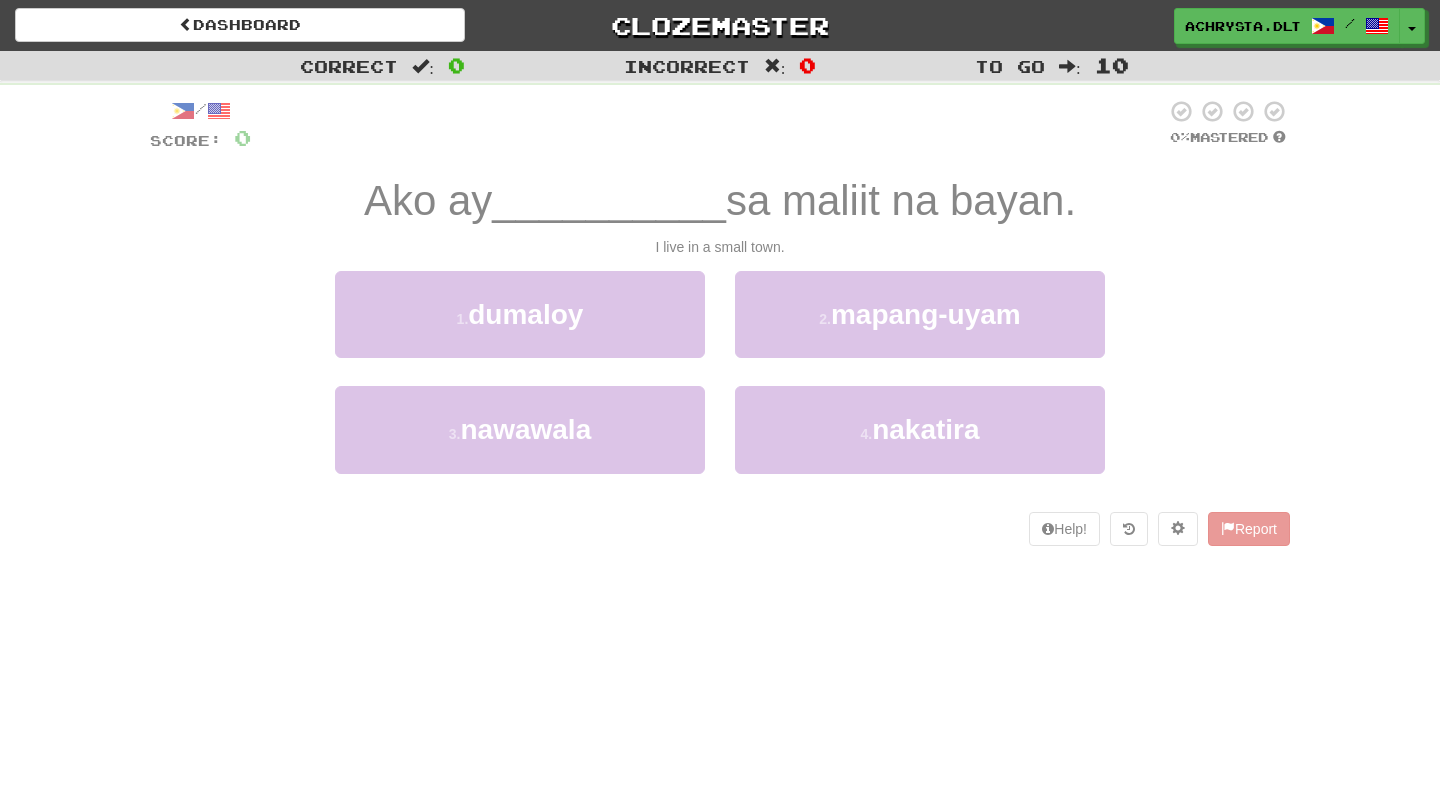 scroll, scrollTop: 0, scrollLeft: 0, axis: both 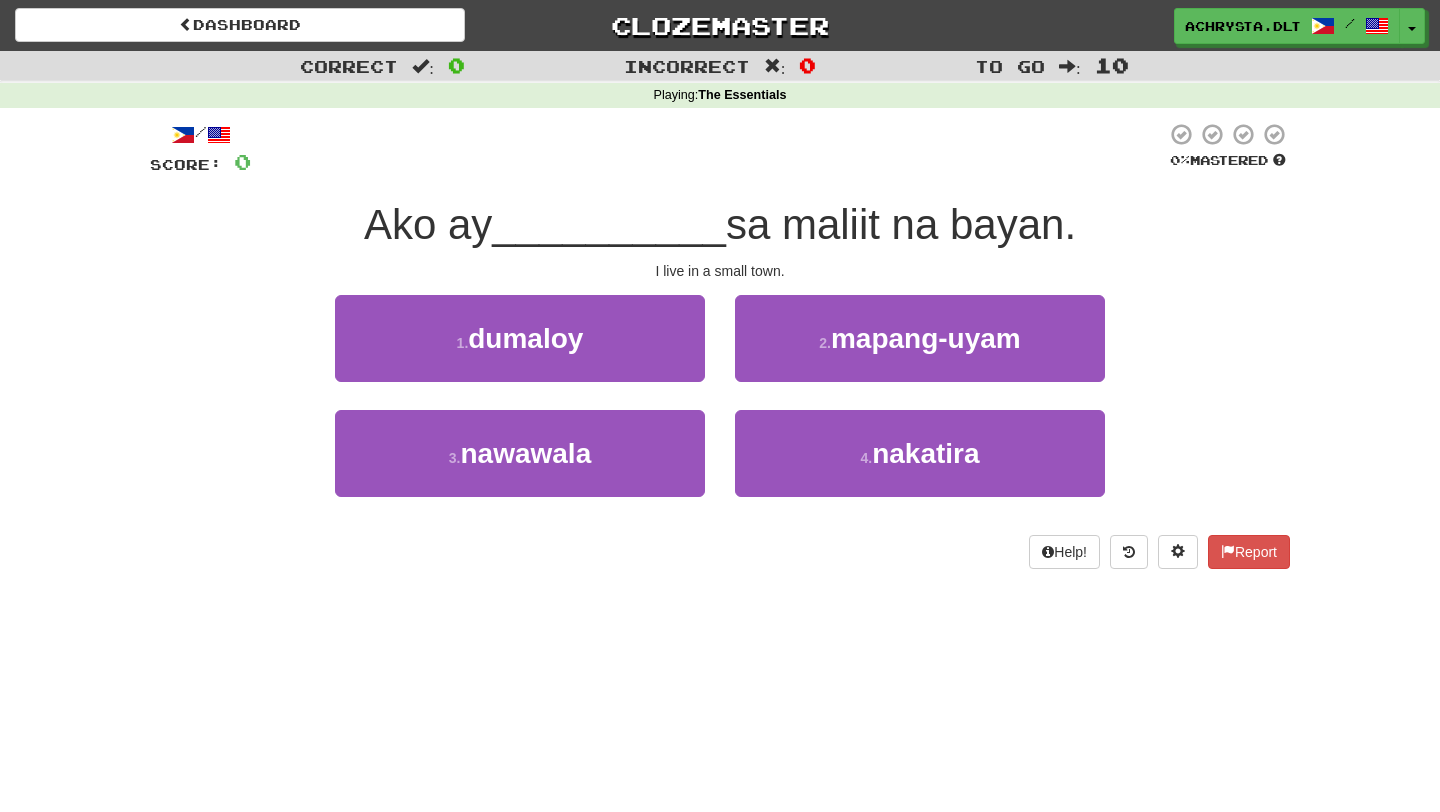 click on "Help!  Report" at bounding box center (720, 552) 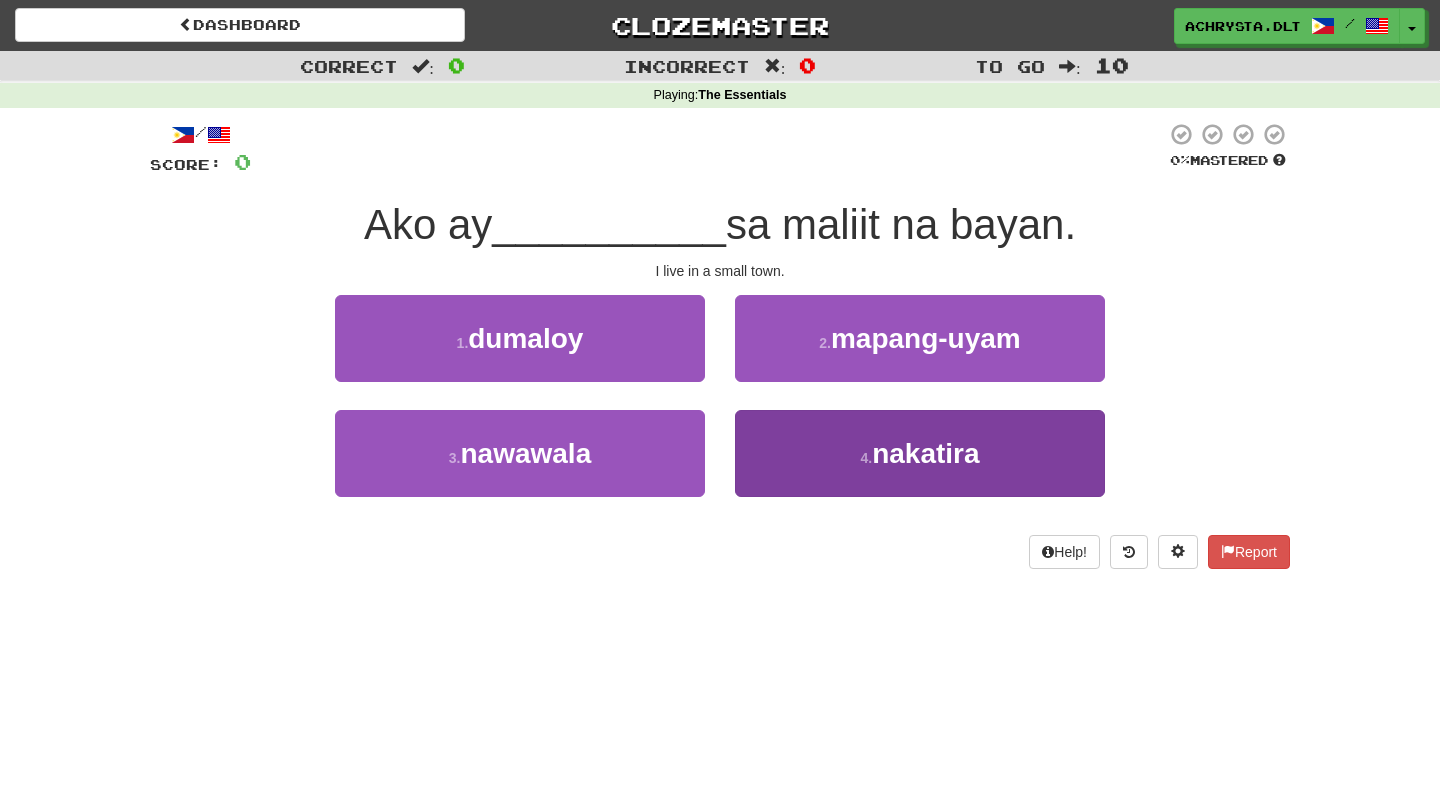 drag, startPoint x: 921, startPoint y: 534, endPoint x: 932, endPoint y: 473, distance: 61.983868 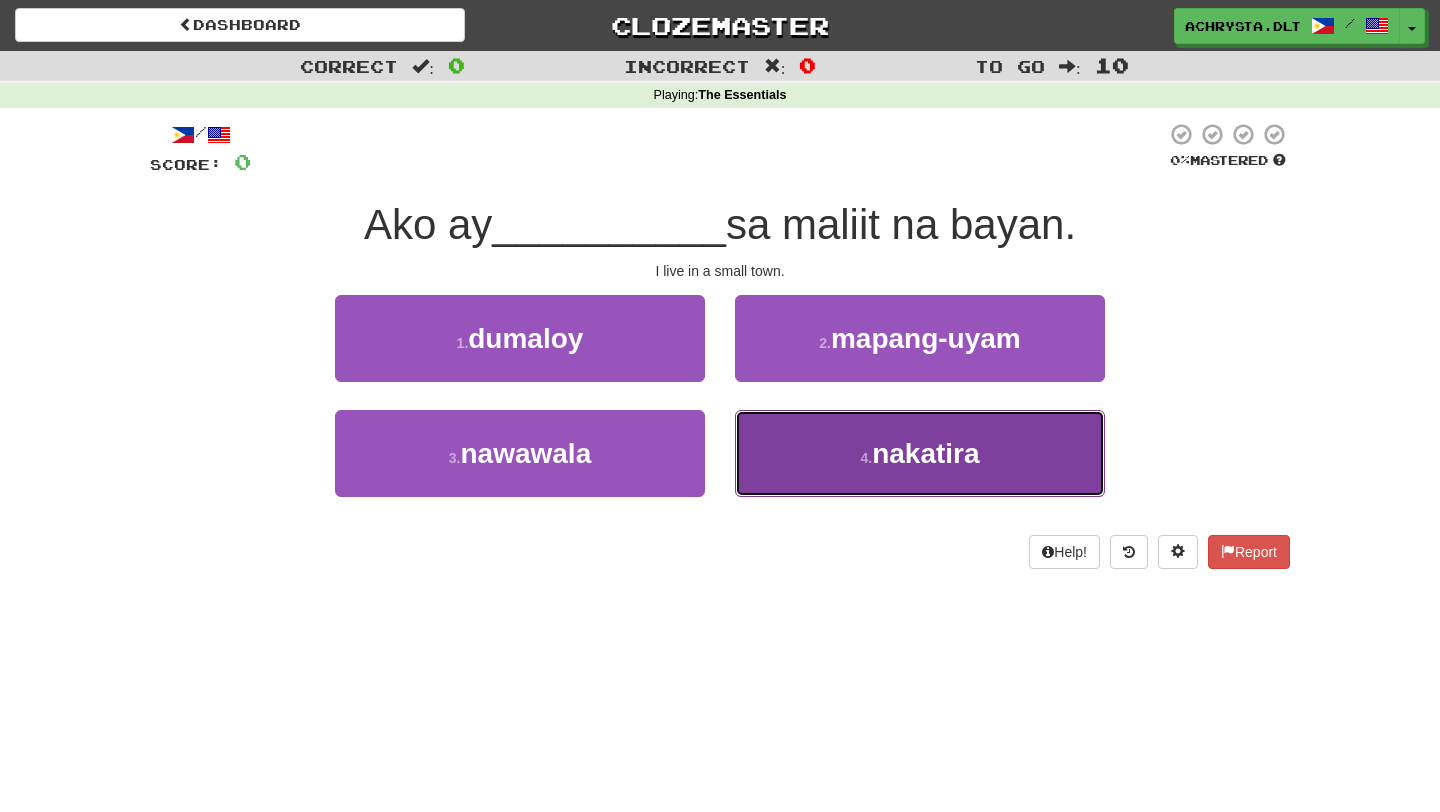 click on "4 .  nakatira" at bounding box center (920, 453) 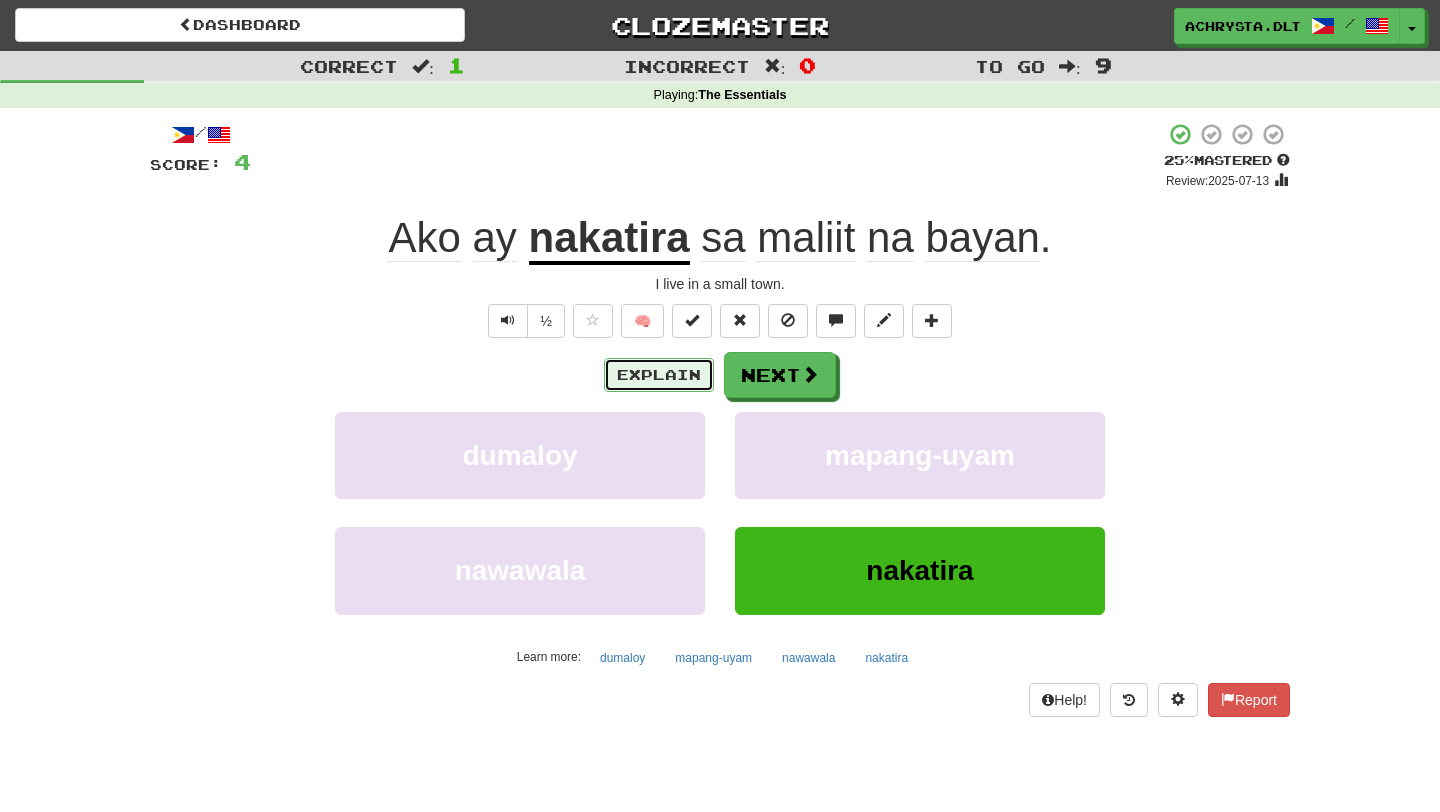 click on "Explain" at bounding box center [659, 375] 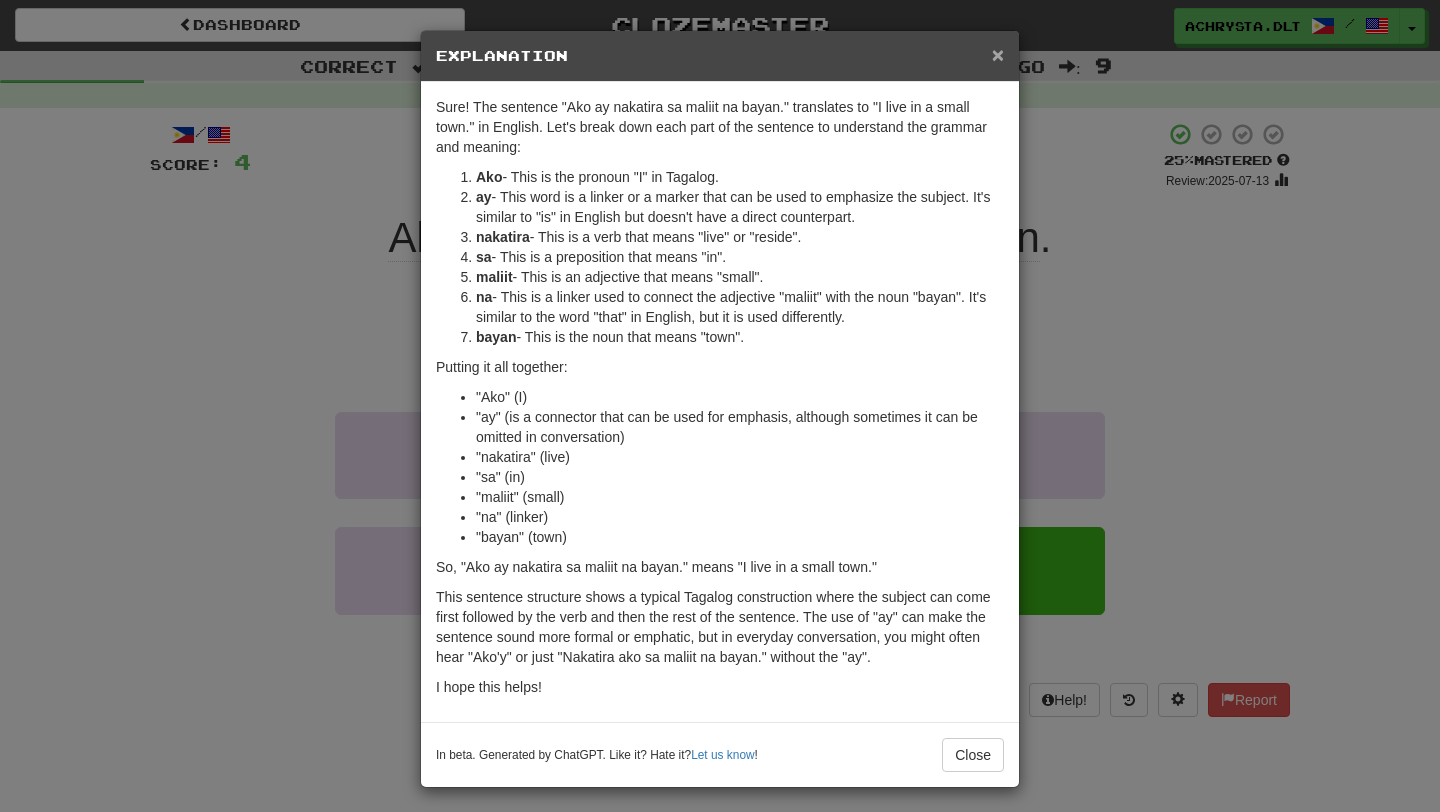click on "×" at bounding box center [998, 54] 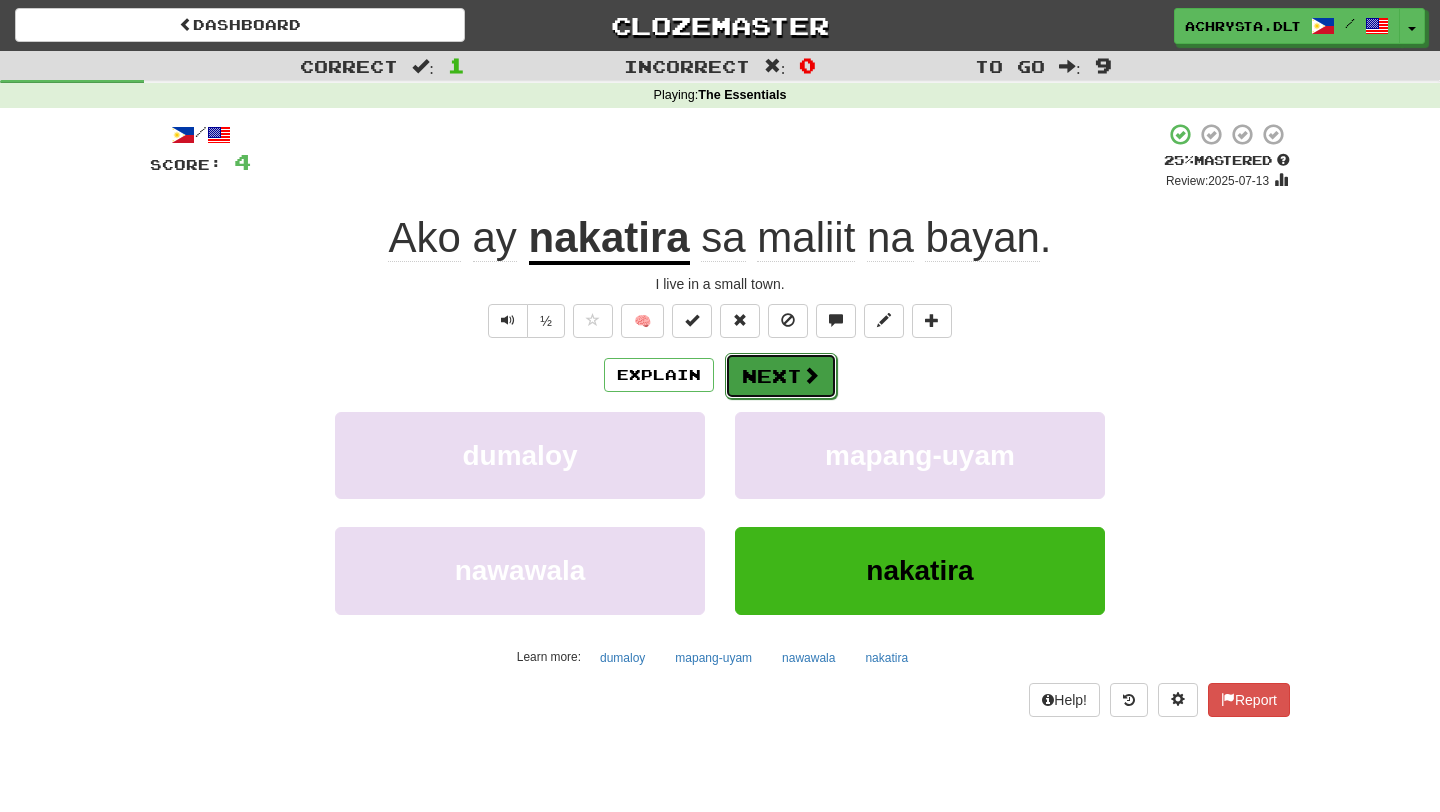 click on "Next" at bounding box center (781, 376) 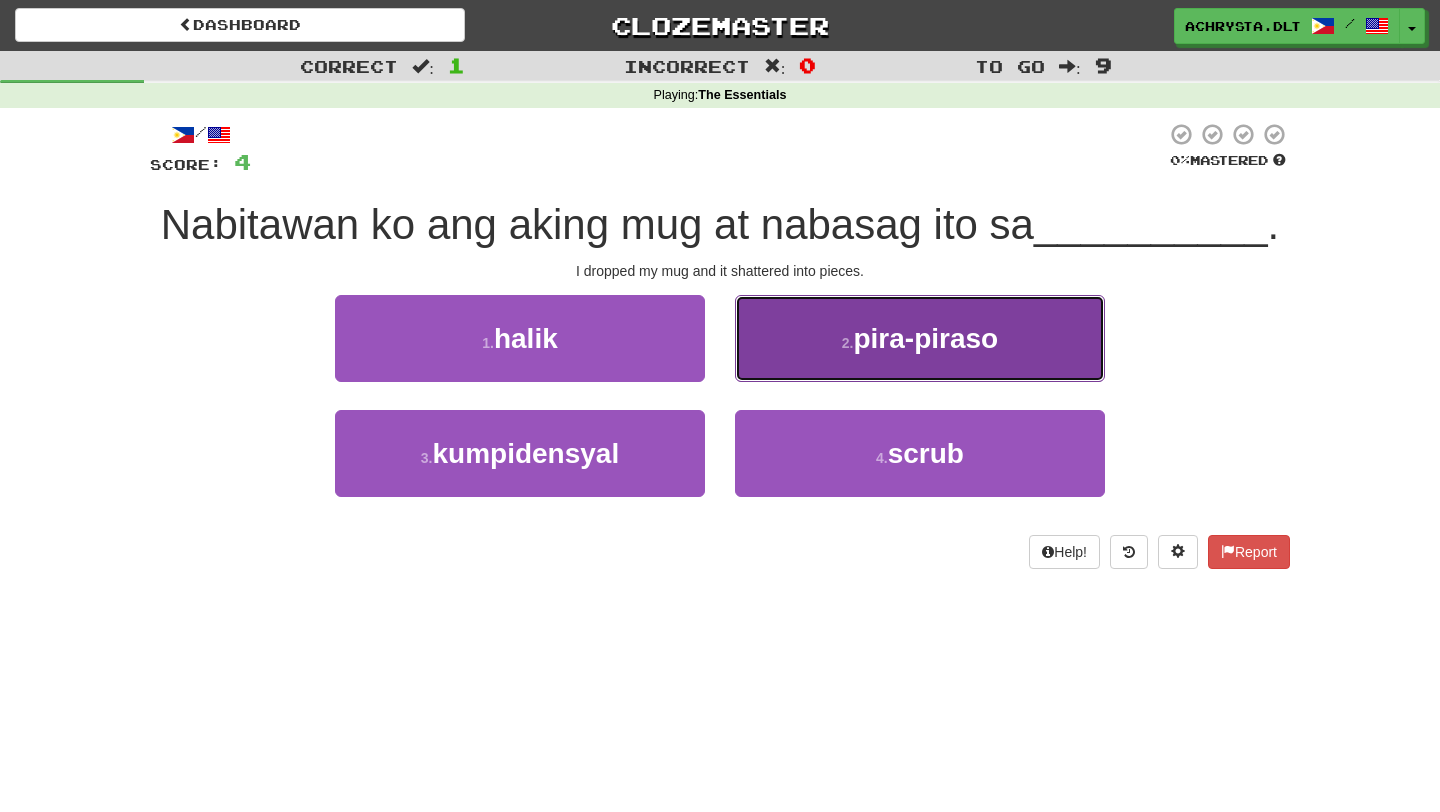 click on "2 .  pira-piraso" at bounding box center [920, 338] 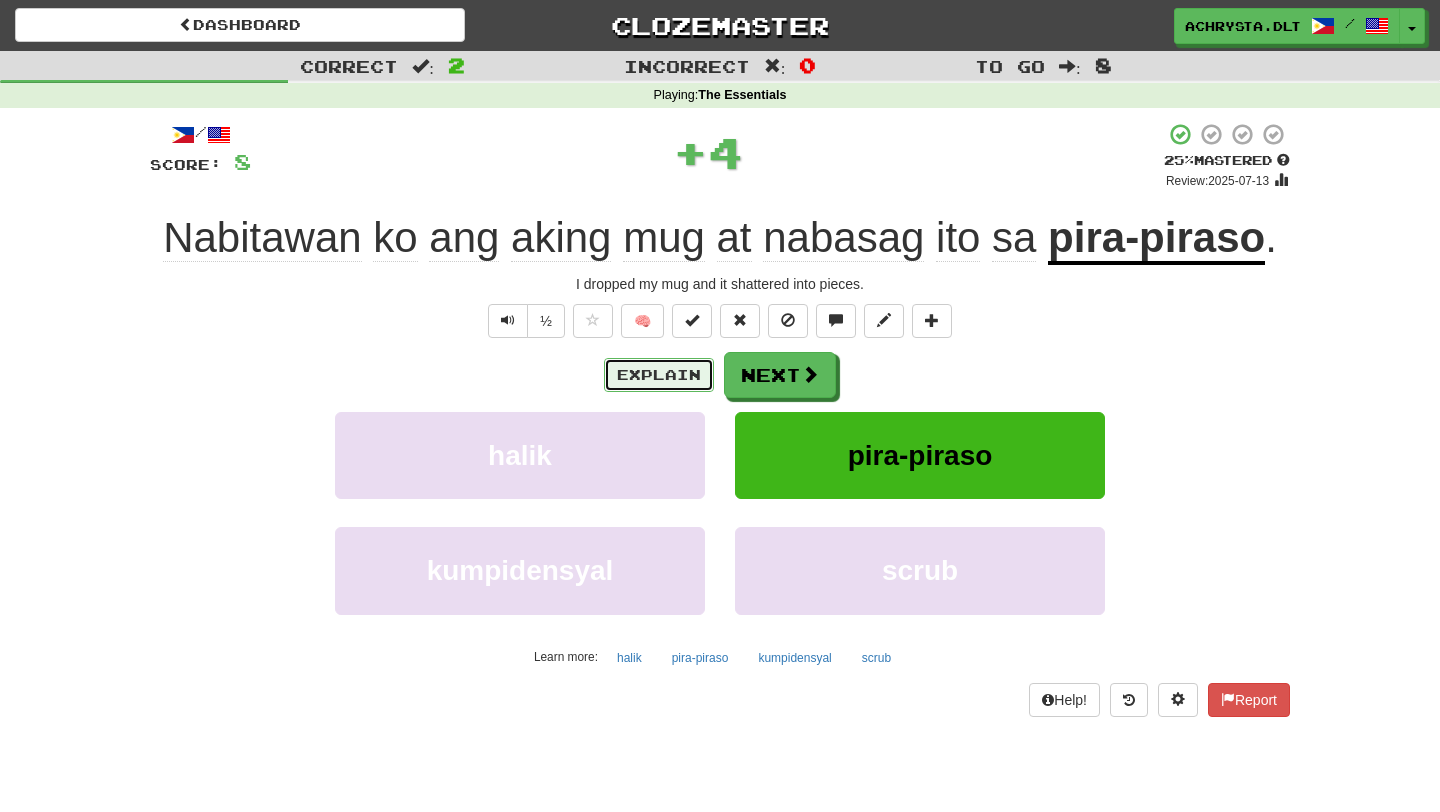 click on "Explain" at bounding box center [659, 375] 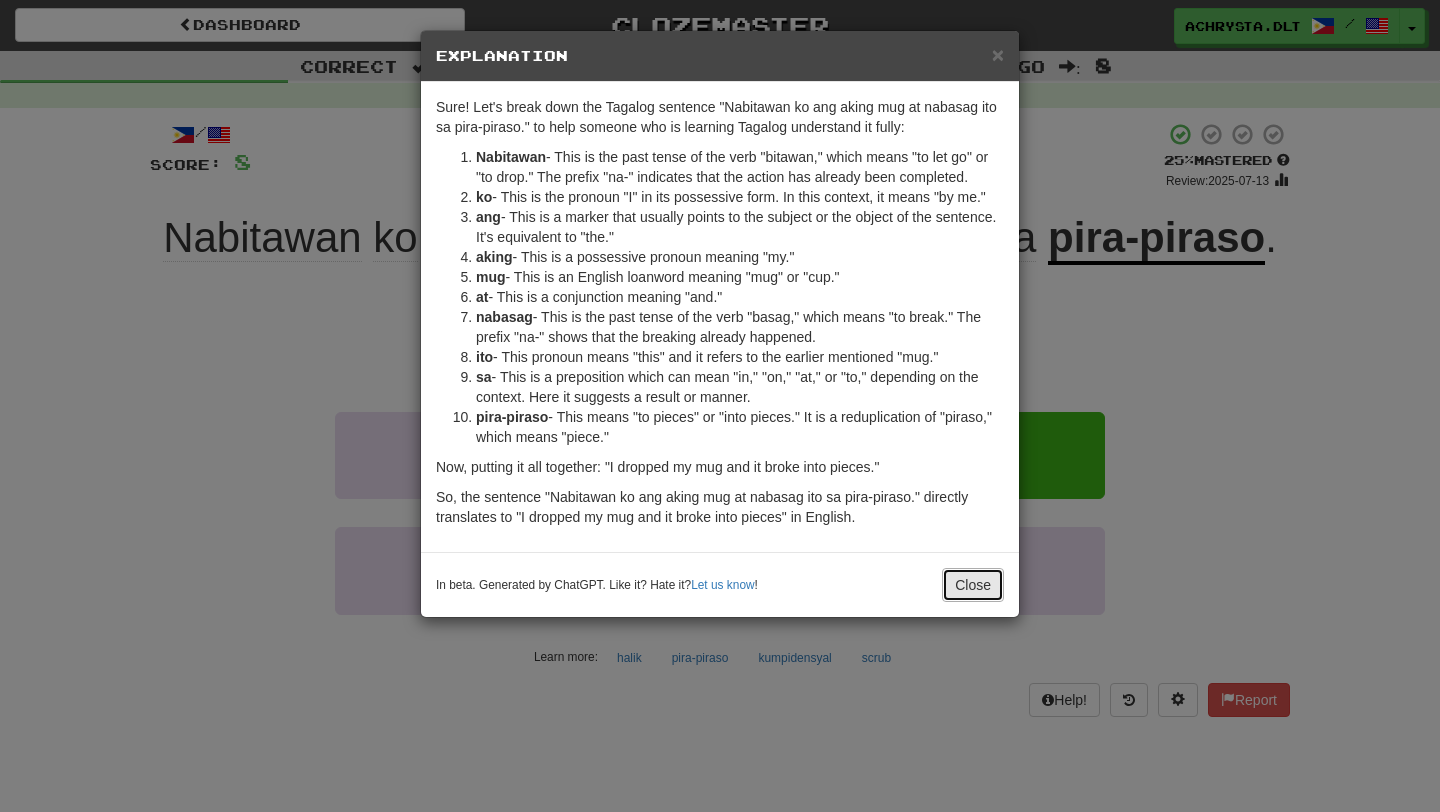 click on "Close" at bounding box center [973, 585] 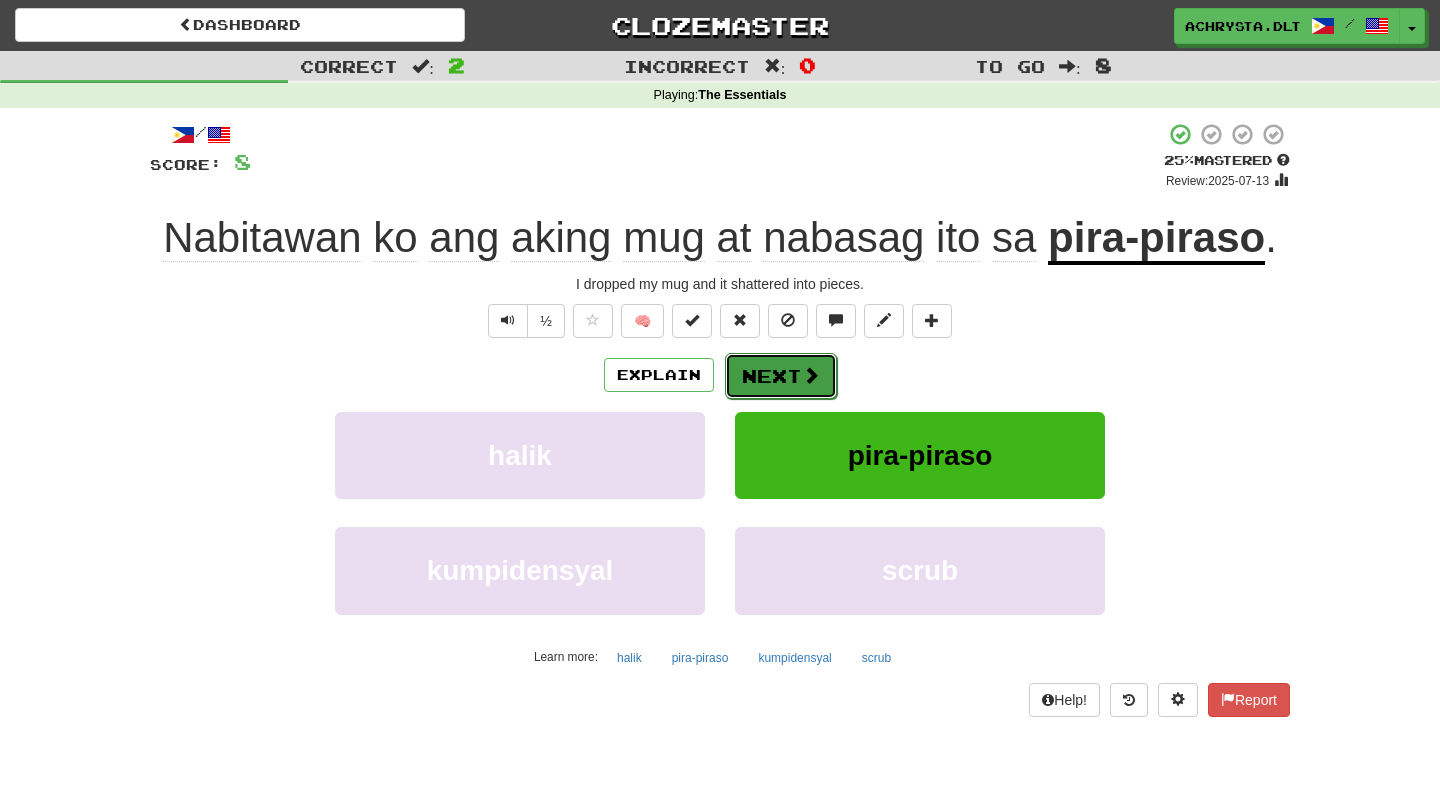 click on "Next" at bounding box center (781, 376) 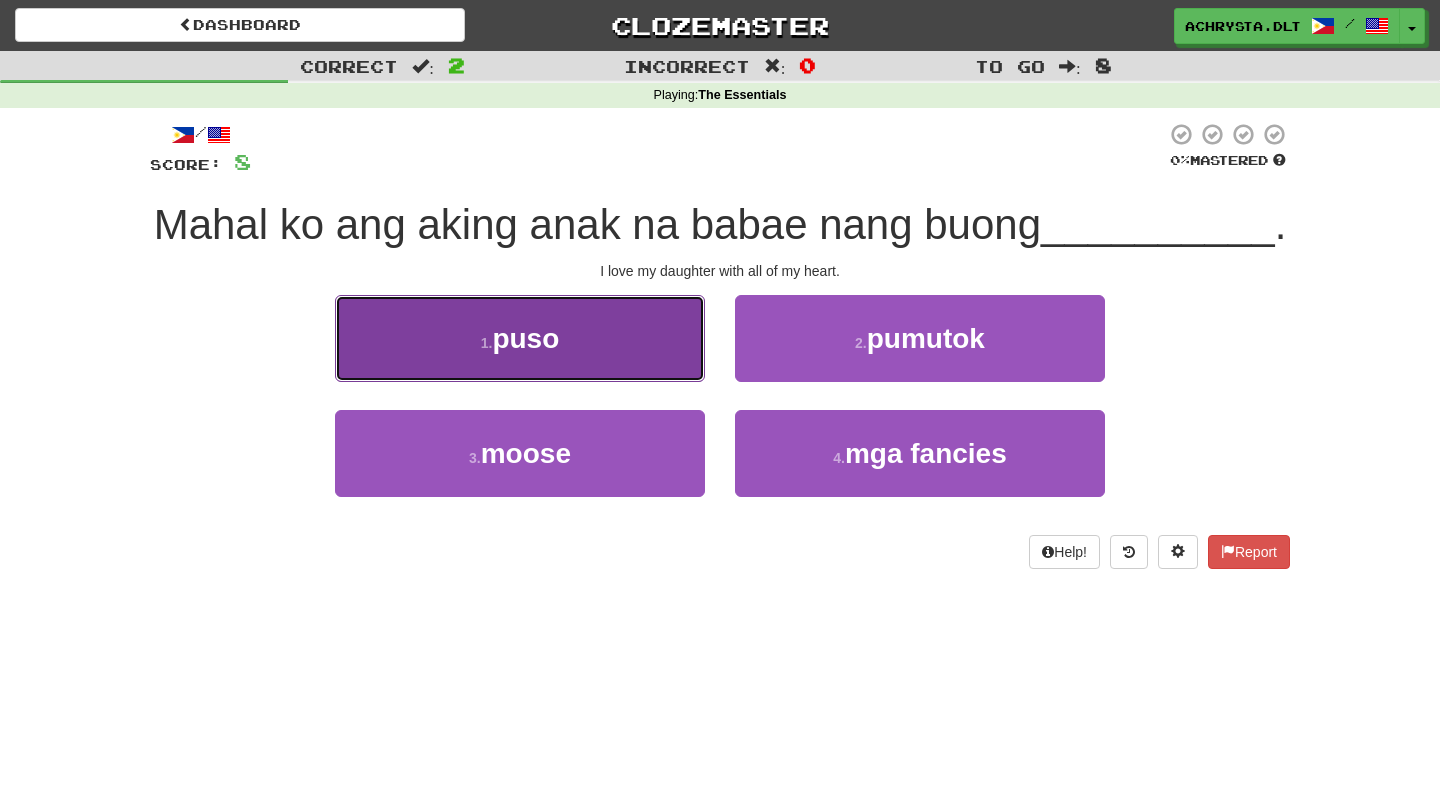 click on "1 .  puso" at bounding box center (520, 338) 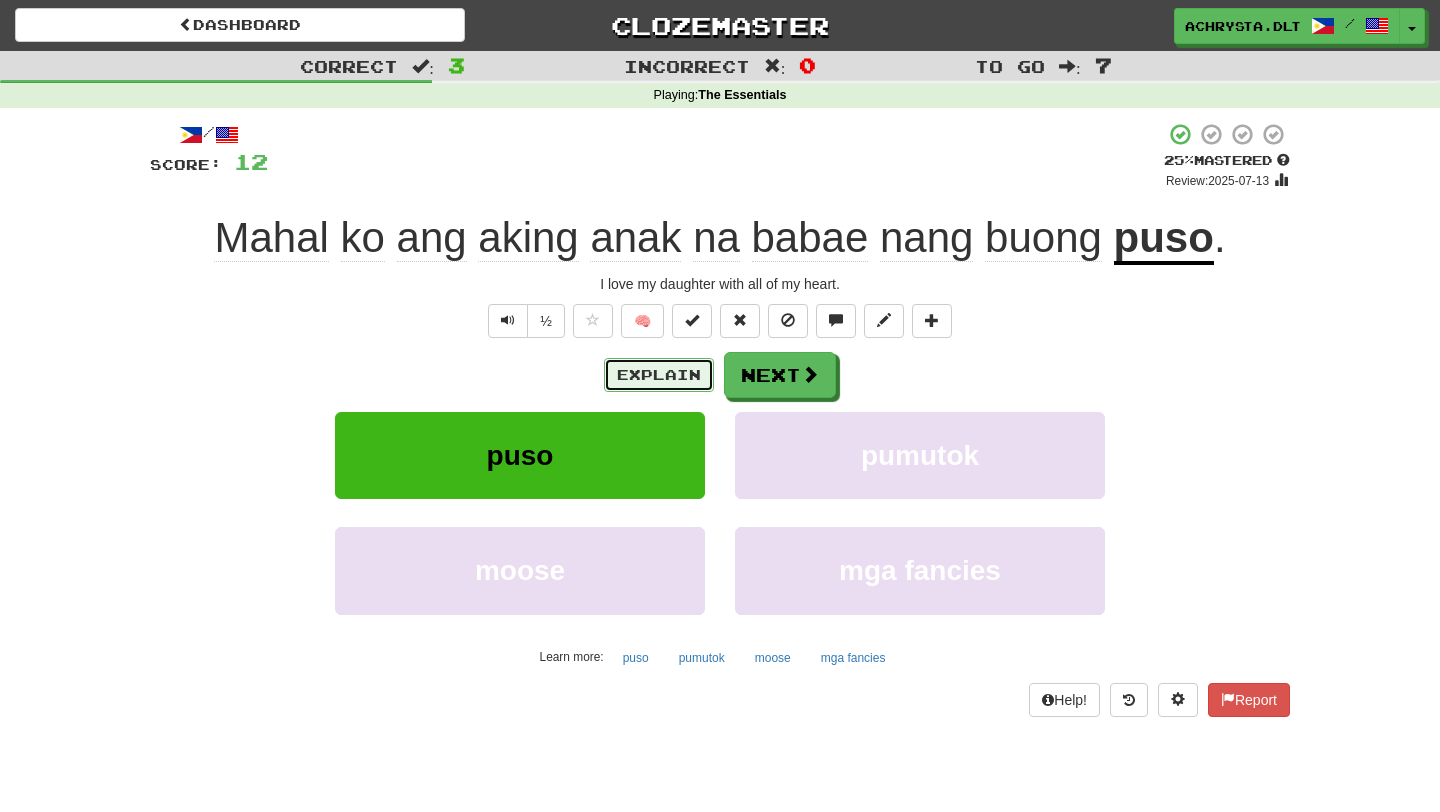 click on "Explain" at bounding box center (659, 375) 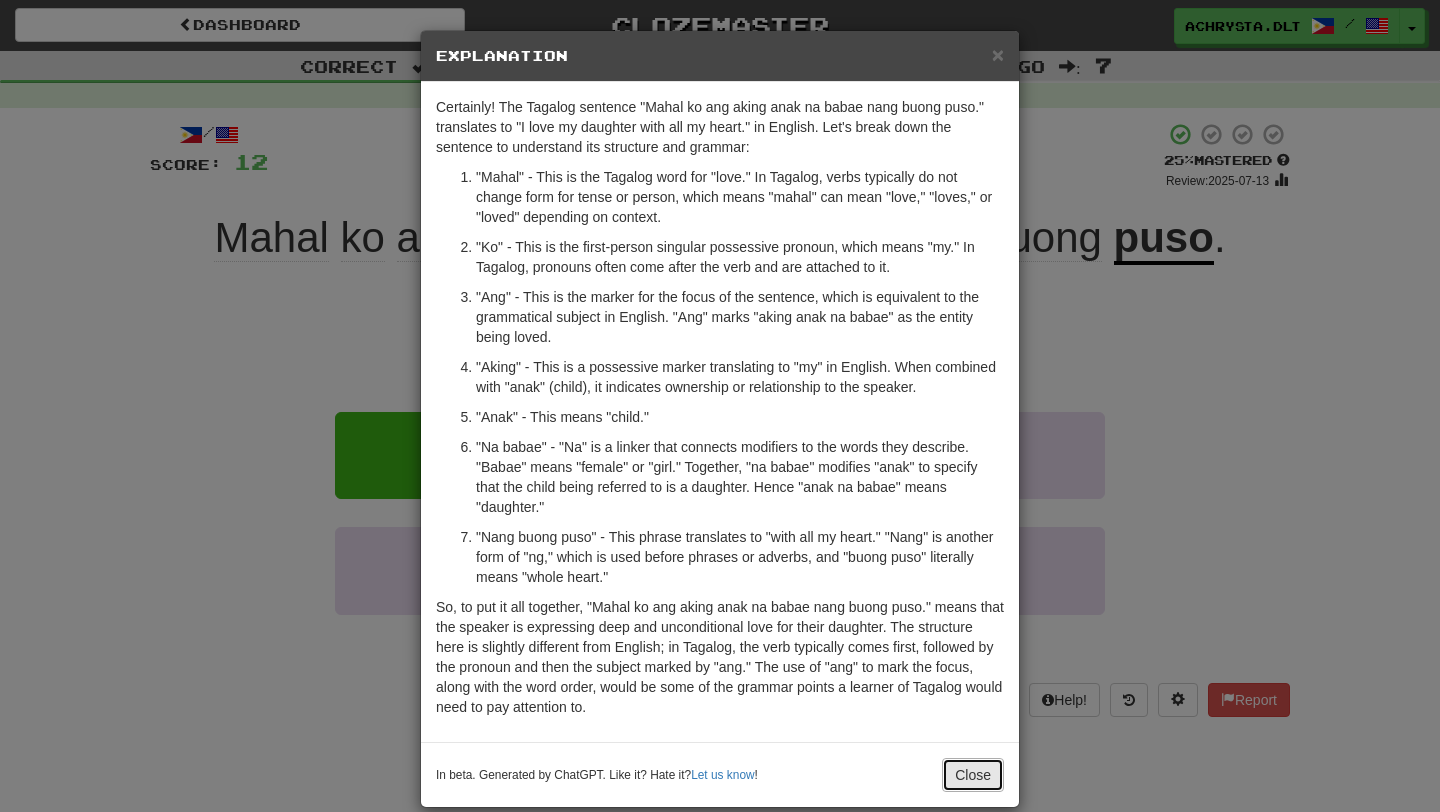 click on "Close" at bounding box center (973, 775) 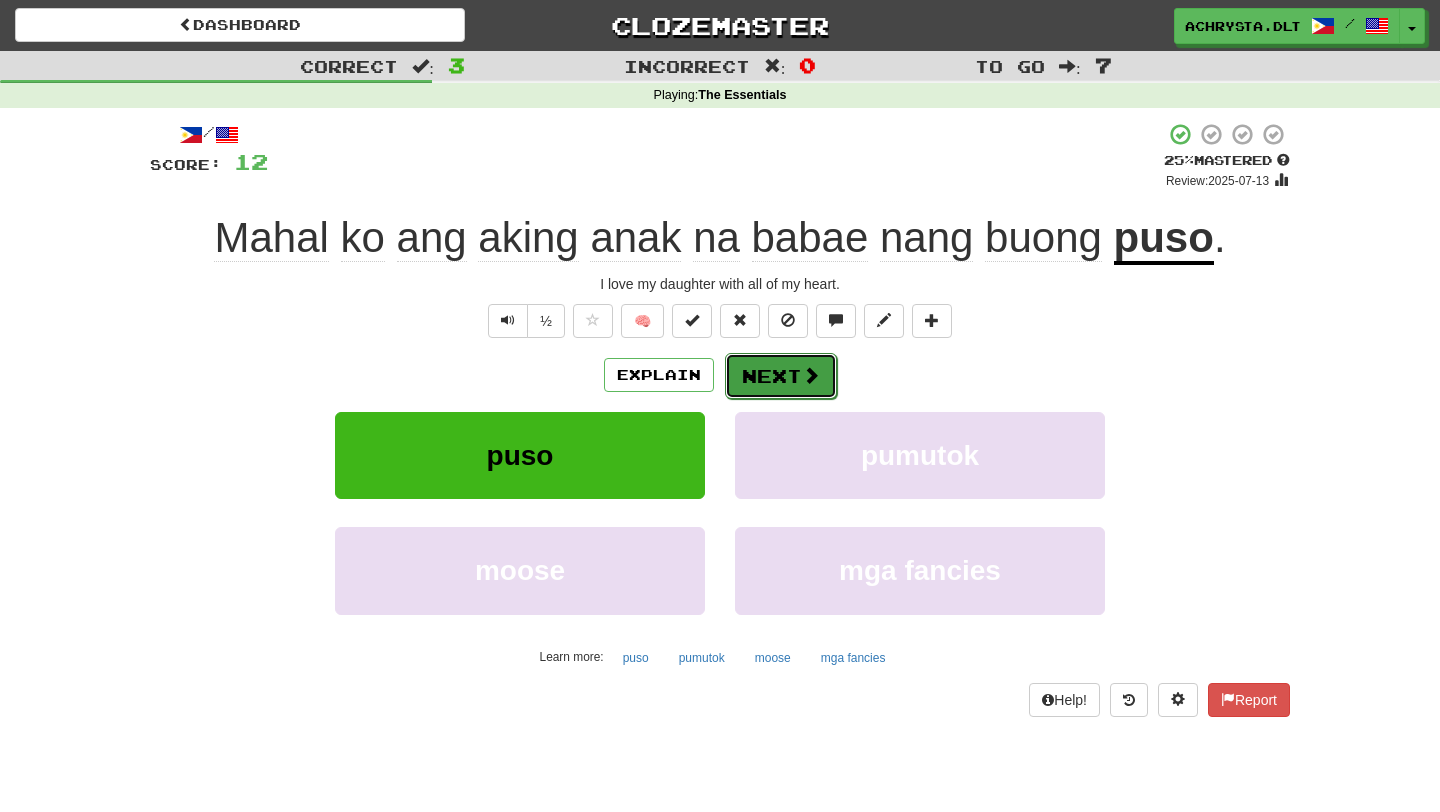 click on "Next" at bounding box center (781, 376) 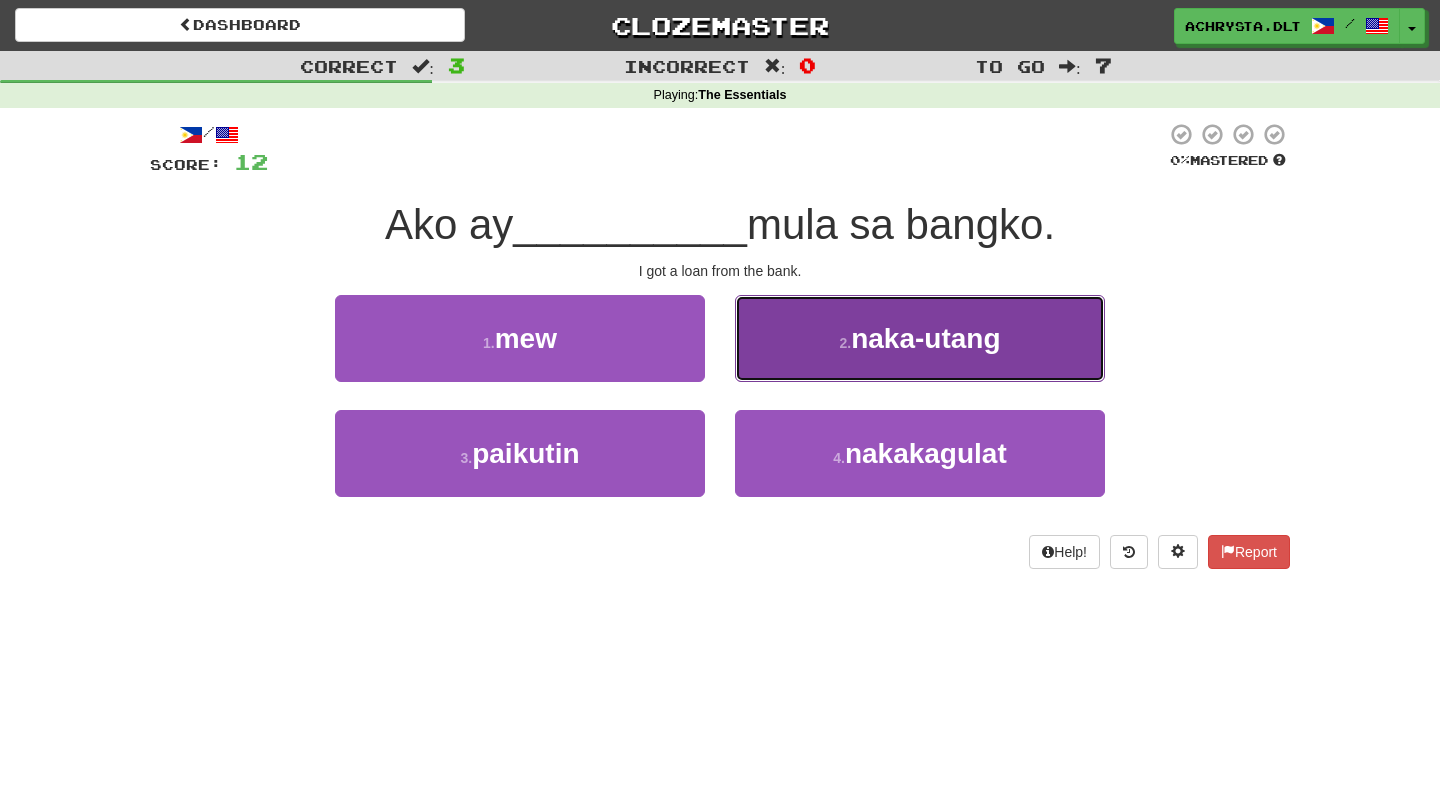 click on "2 .  nakautang" at bounding box center [920, 338] 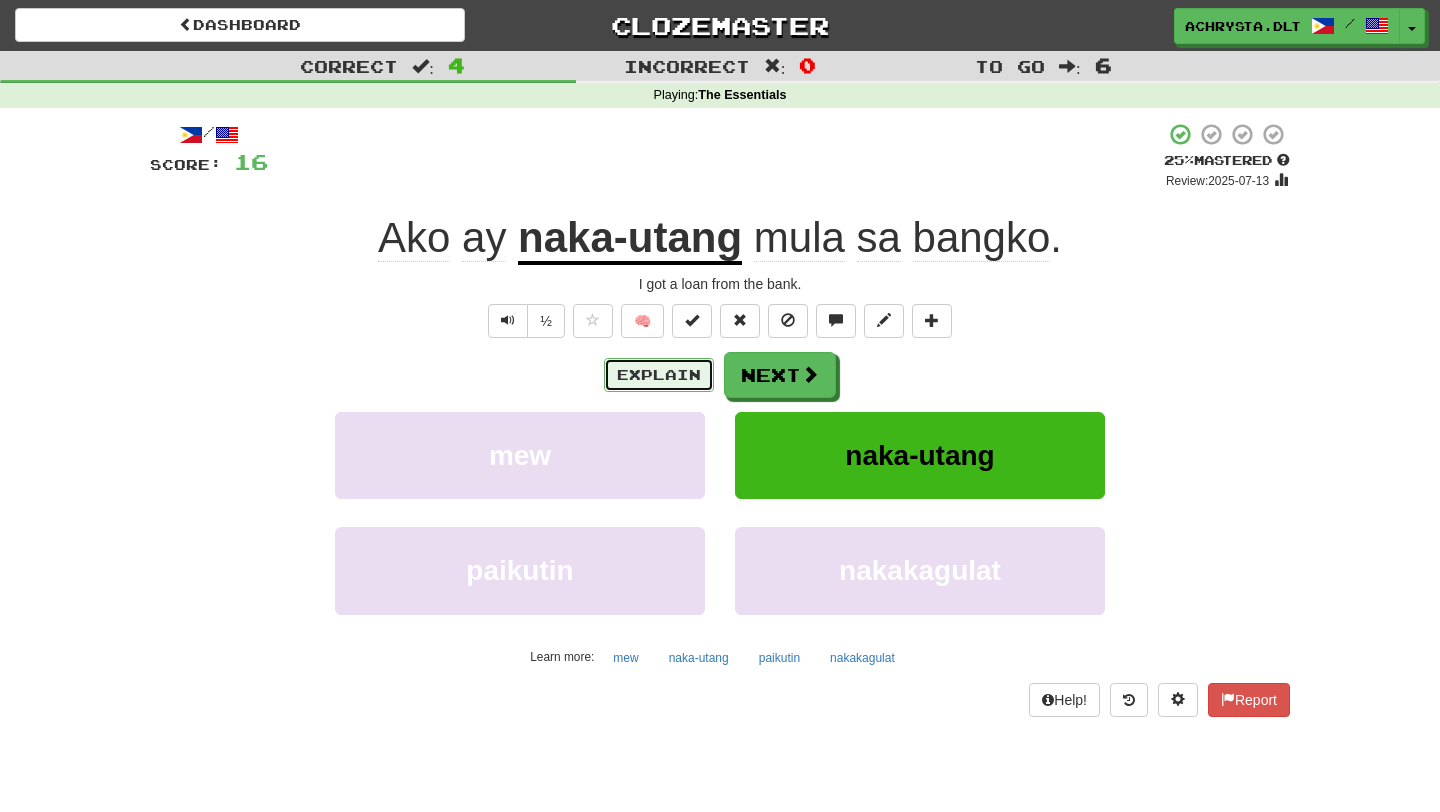 click on "Explain" at bounding box center [659, 375] 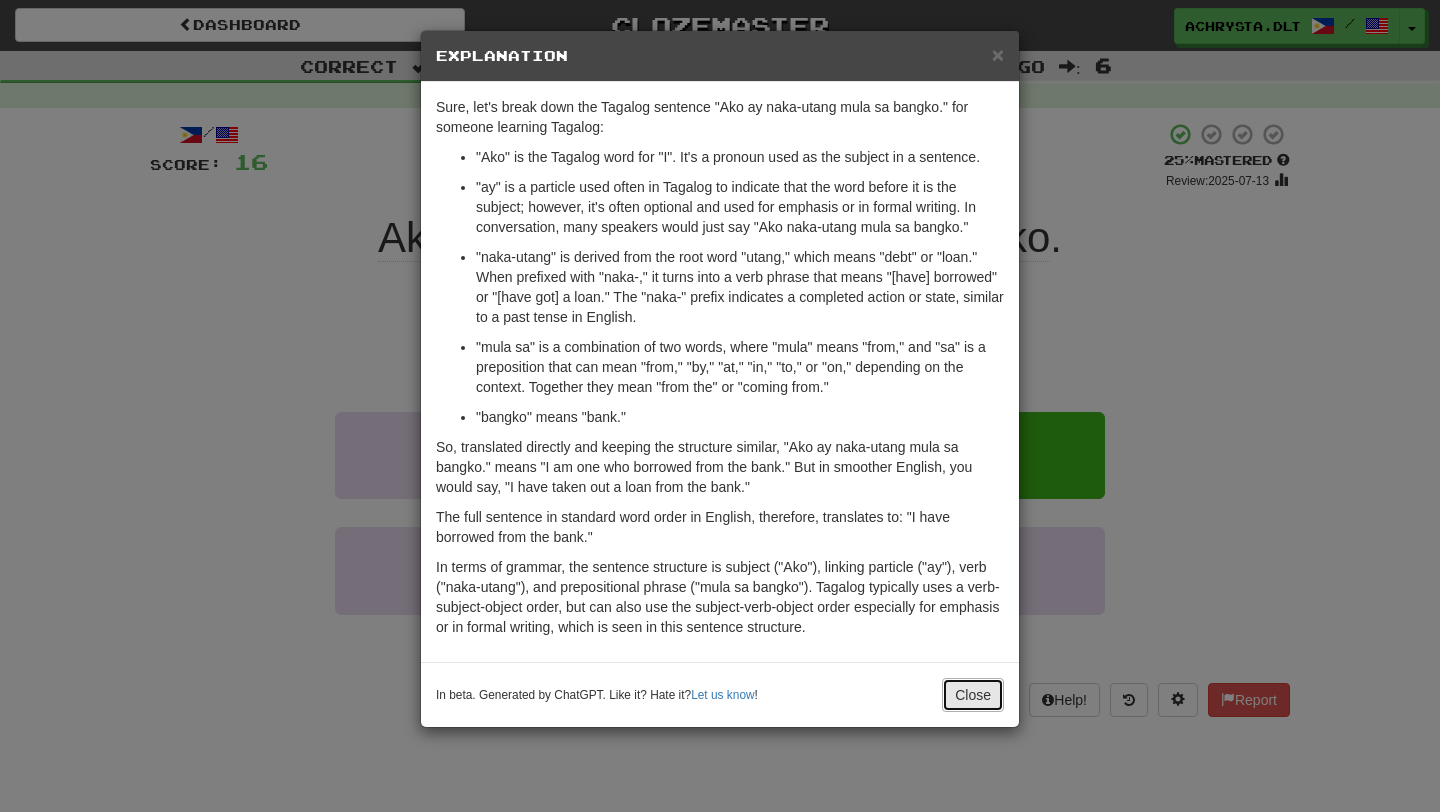 click on "Close" at bounding box center [973, 695] 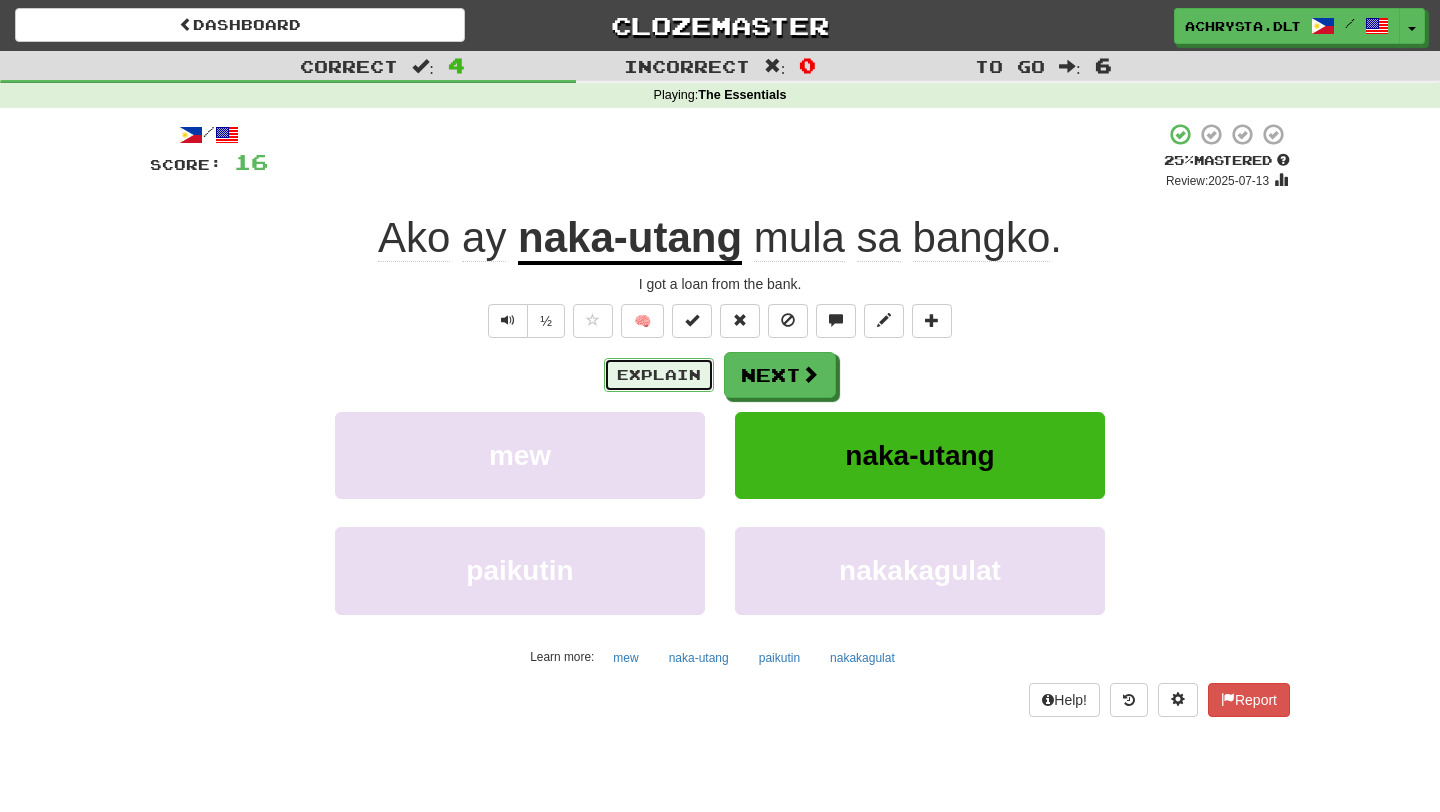 click on "Explain" at bounding box center (659, 375) 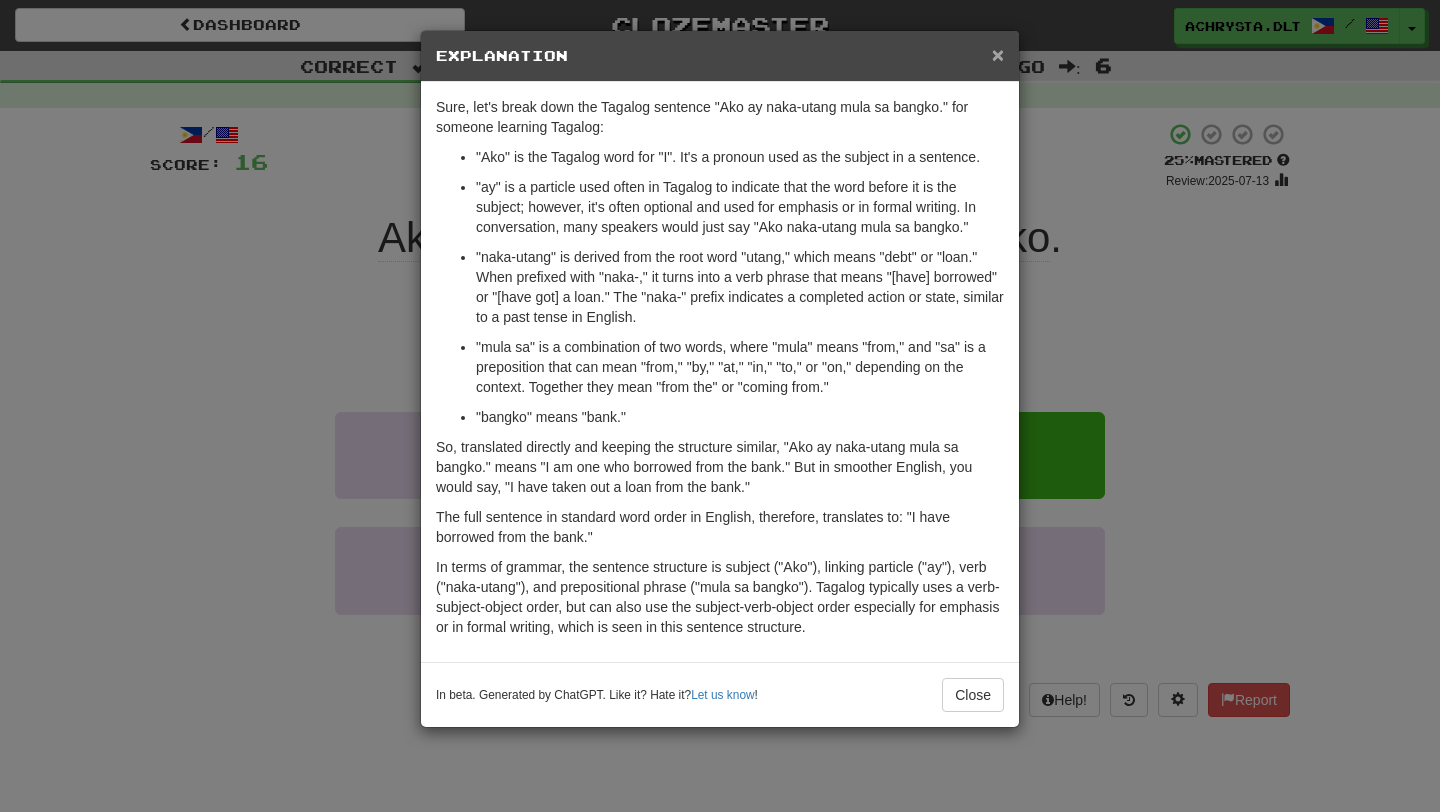 click on "×" at bounding box center [998, 54] 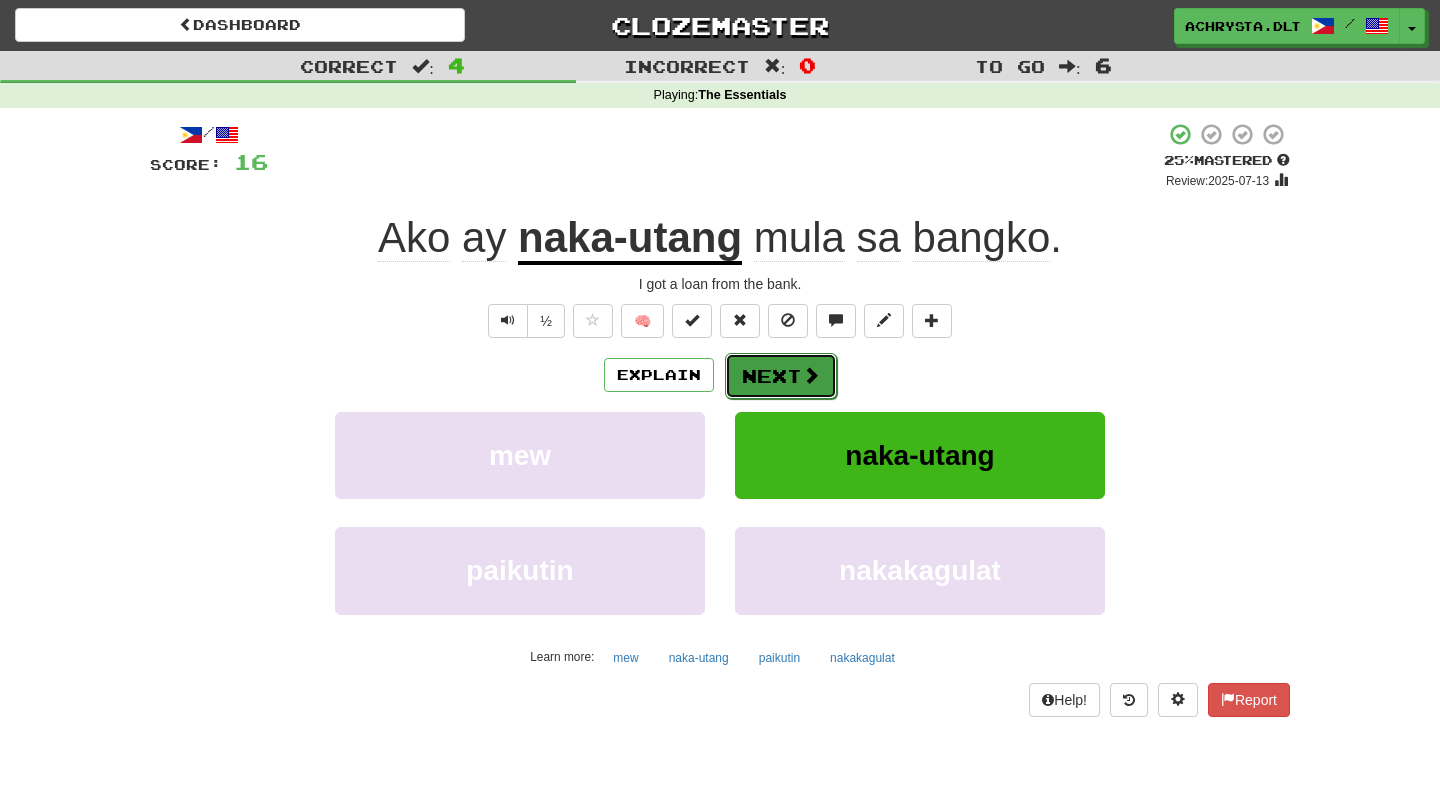 click at bounding box center (811, 375) 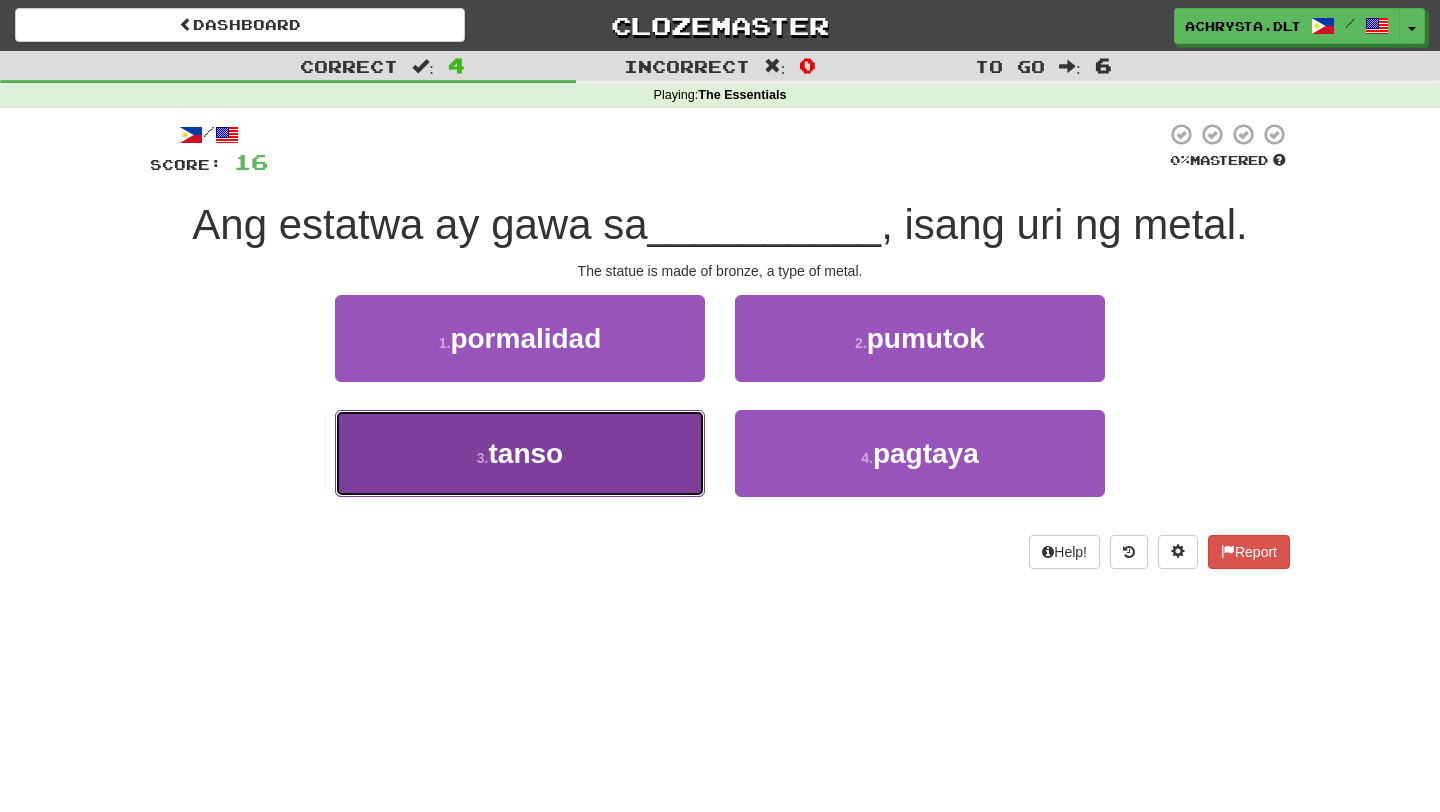 click on "3 .  tanso" at bounding box center [520, 453] 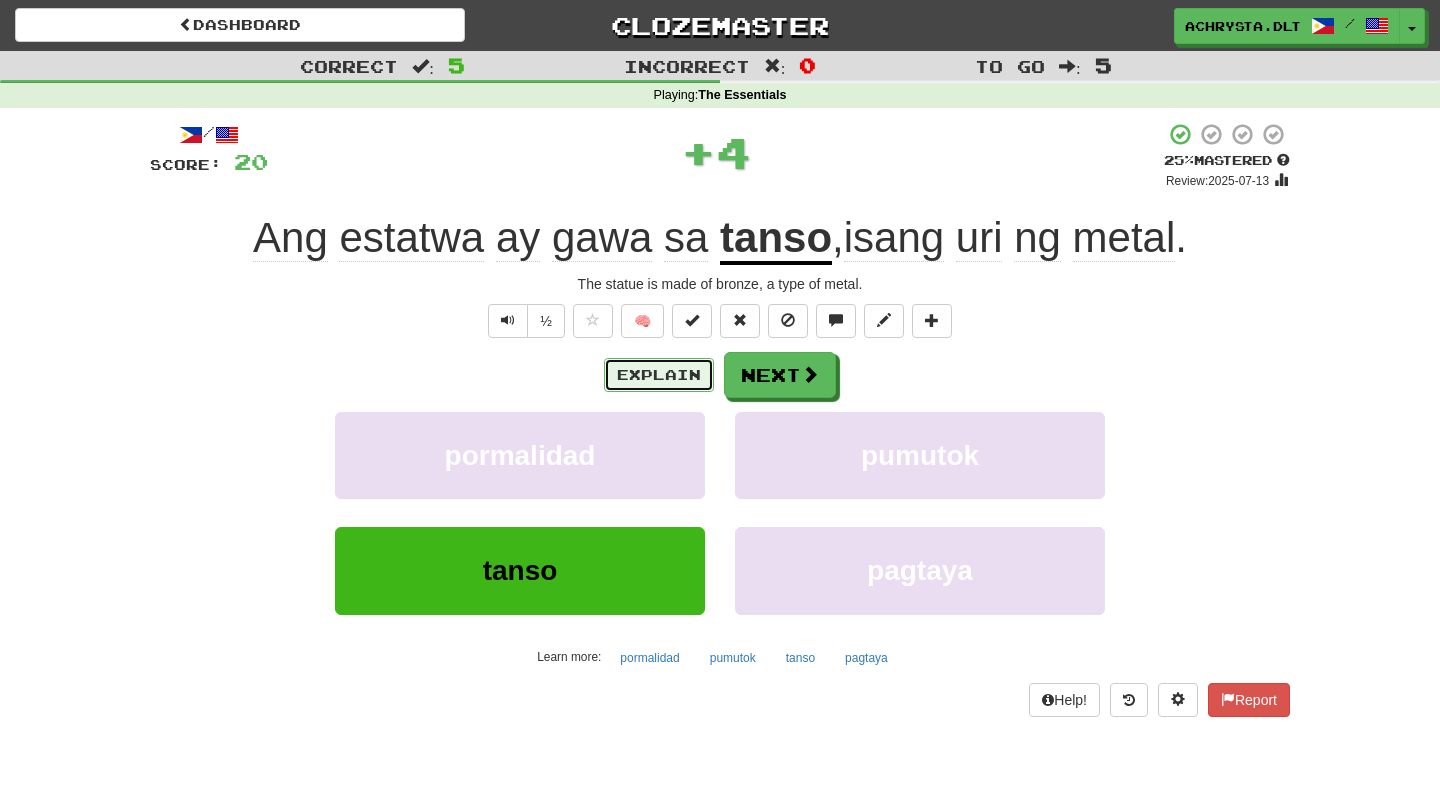 click on "Explain" at bounding box center (659, 375) 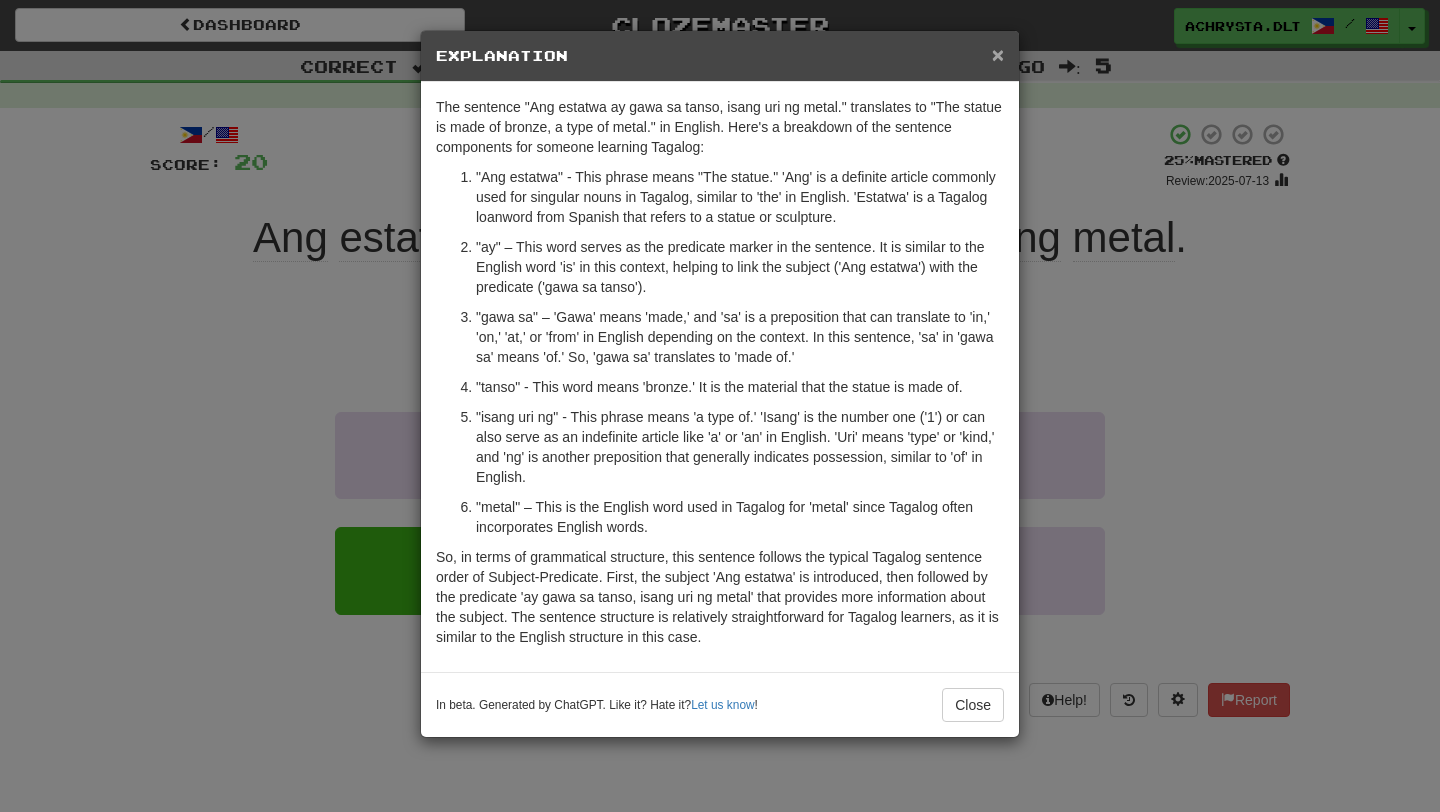 click on "×" at bounding box center (998, 54) 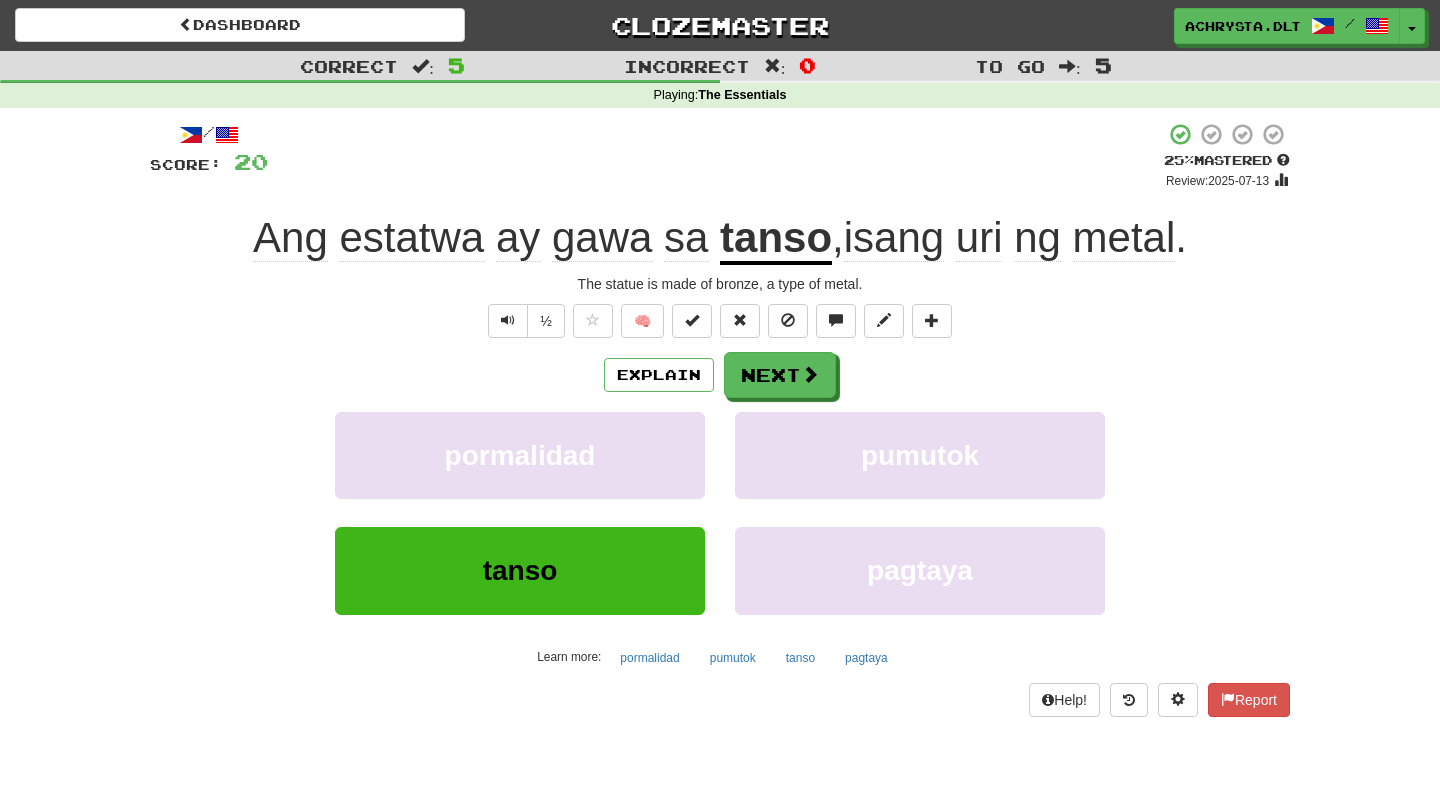click on "Explain Next pormalidad pumutok tanso pagtaya Learn more: pormalidad pumutok tanso pagtaya" at bounding box center (720, 512) 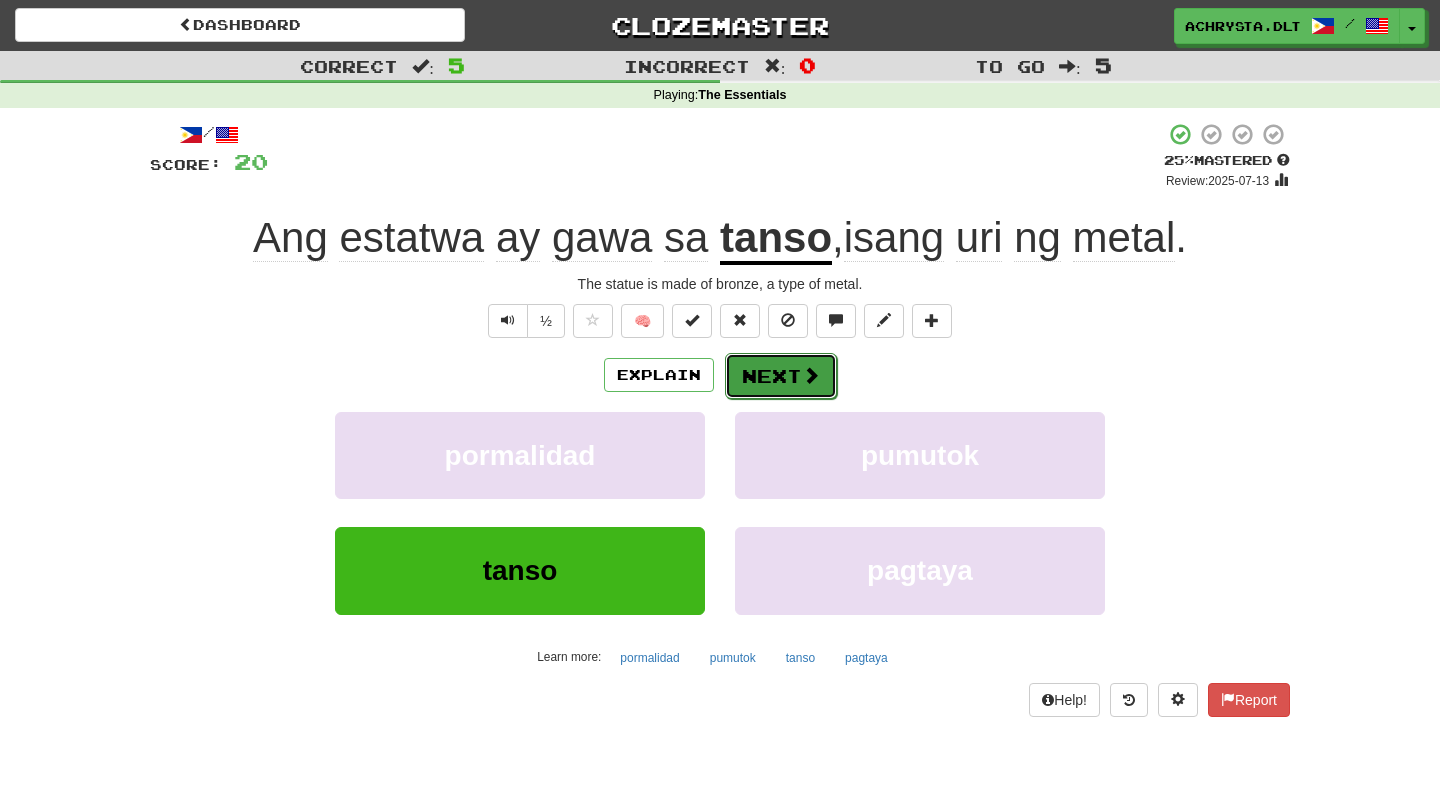 click on "Next" at bounding box center (781, 376) 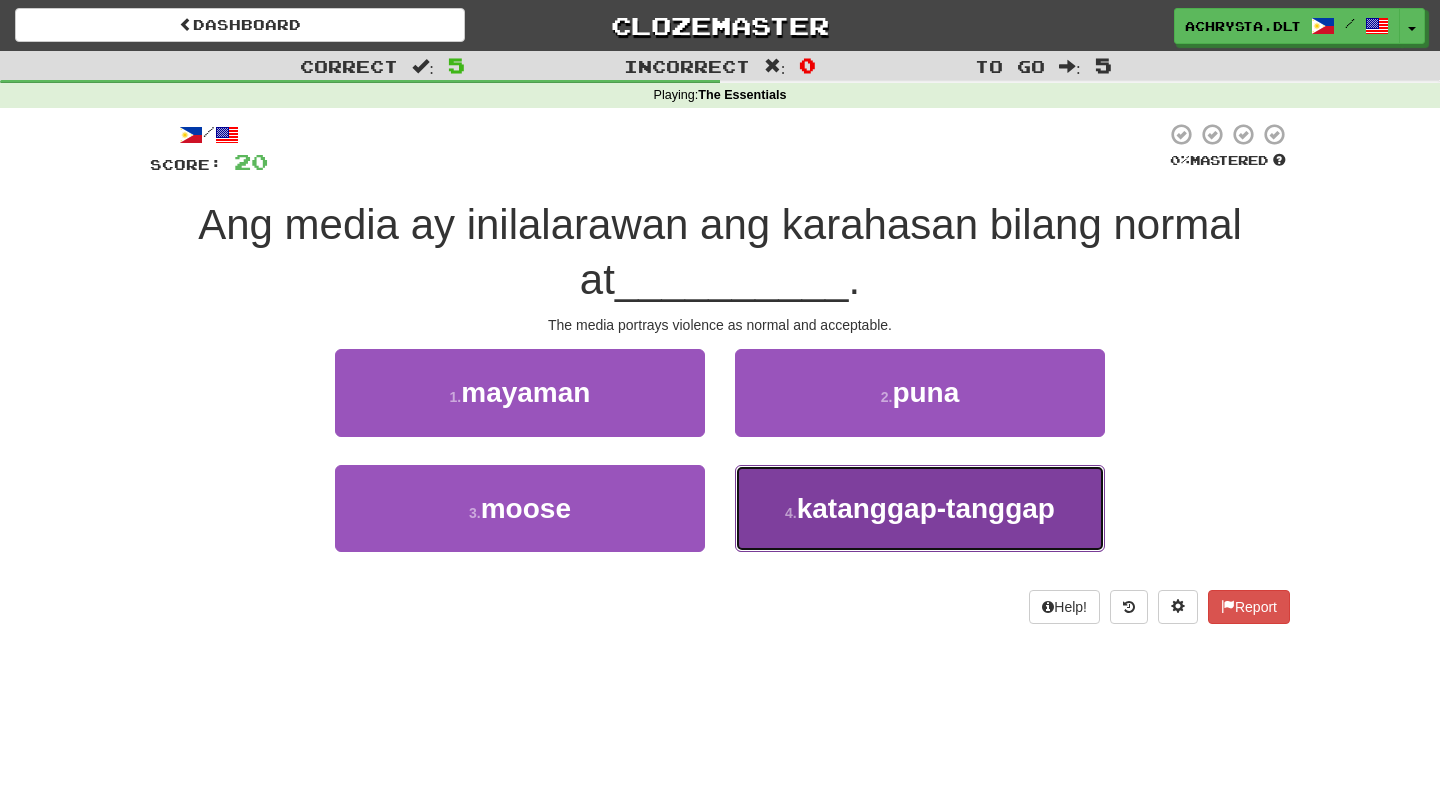 click on "4 ." at bounding box center (791, 513) 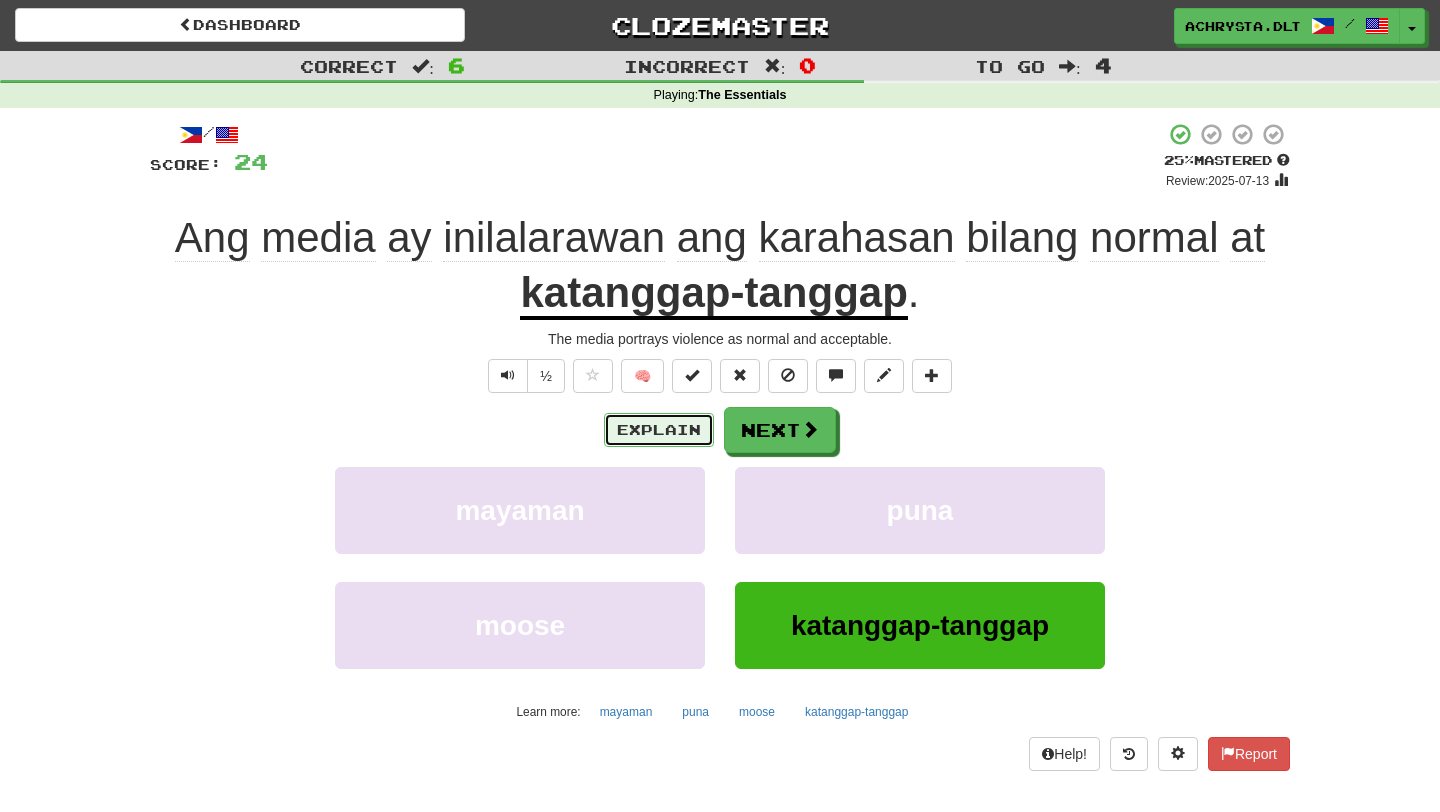 click on "Explain" at bounding box center (659, 430) 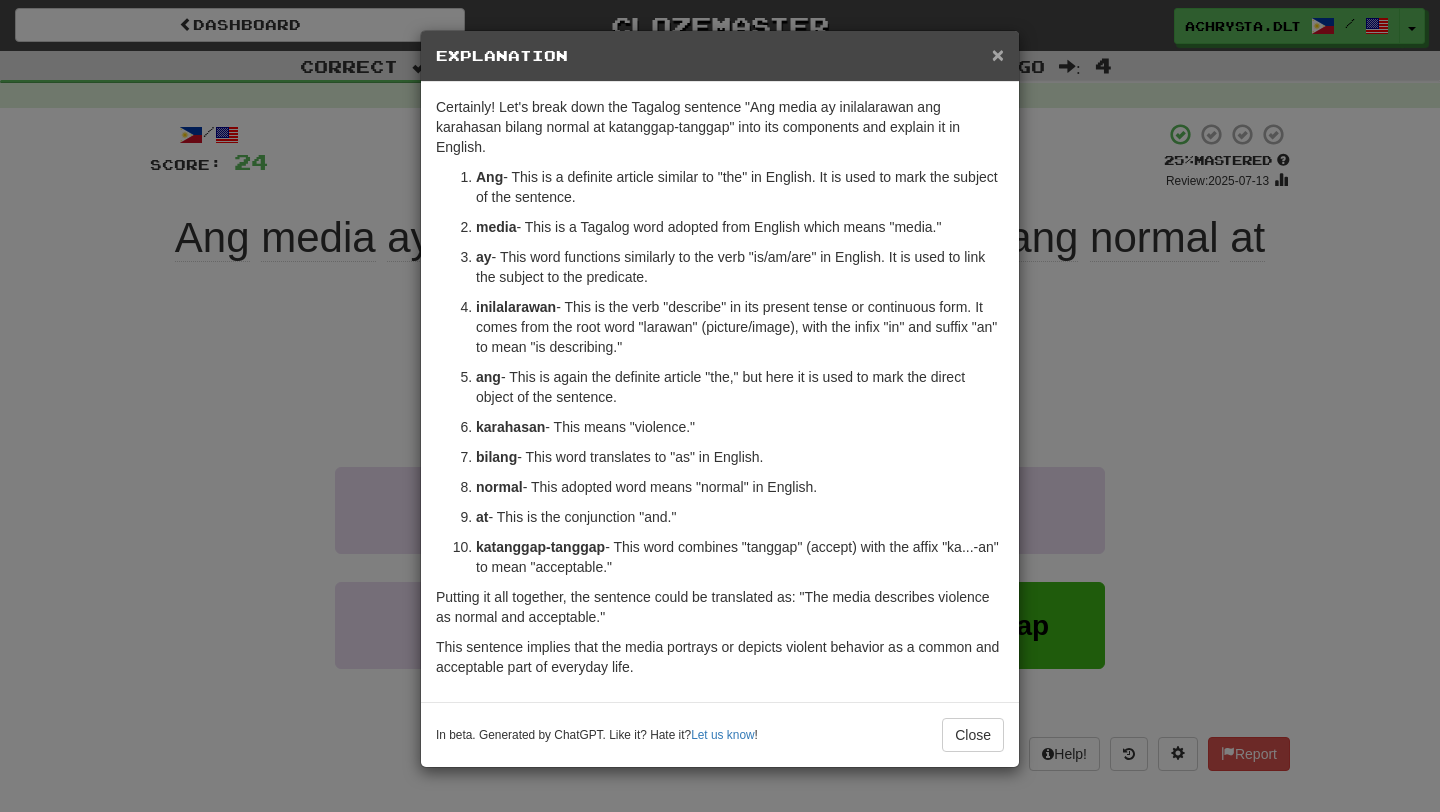 click on "×" at bounding box center (998, 54) 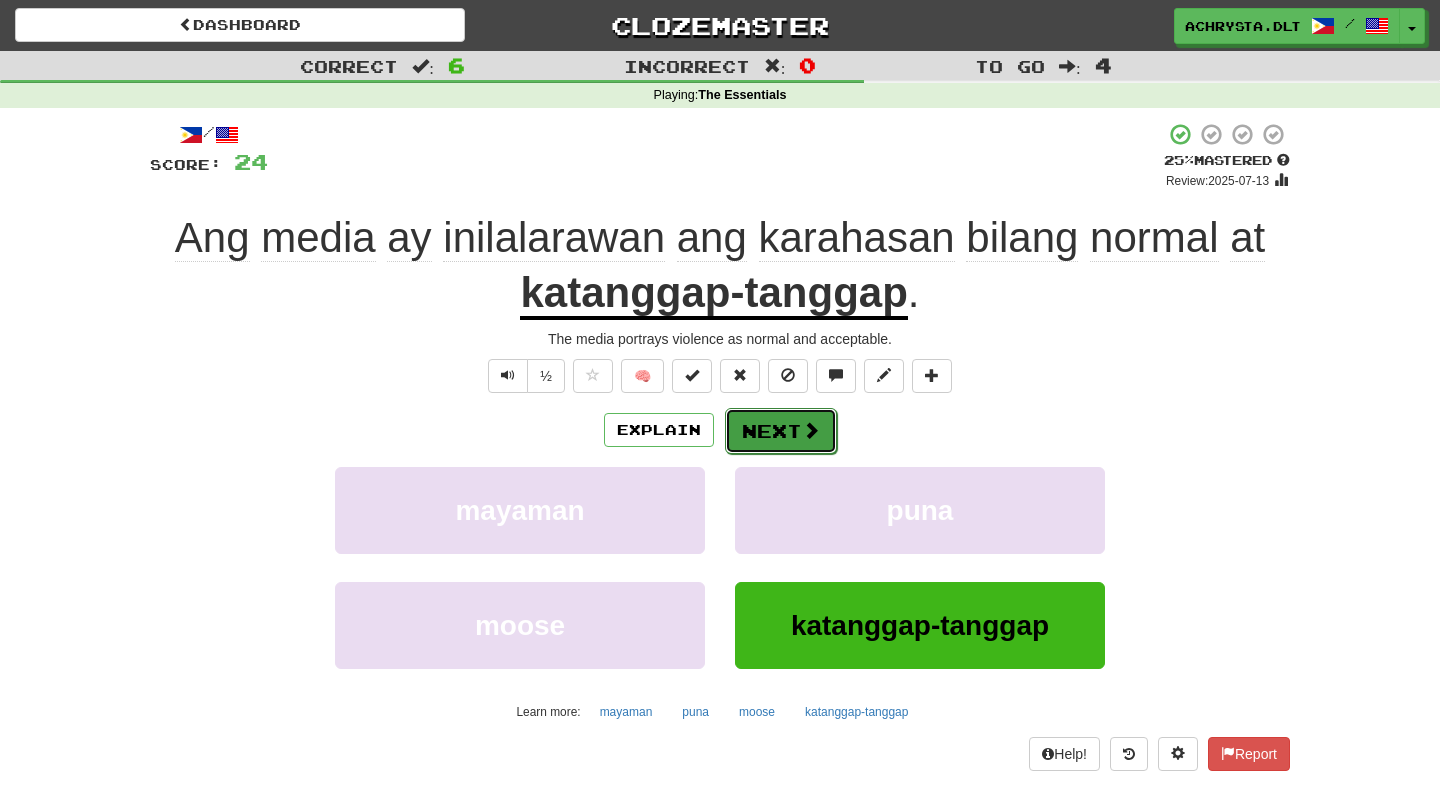 click on "Next" at bounding box center (781, 431) 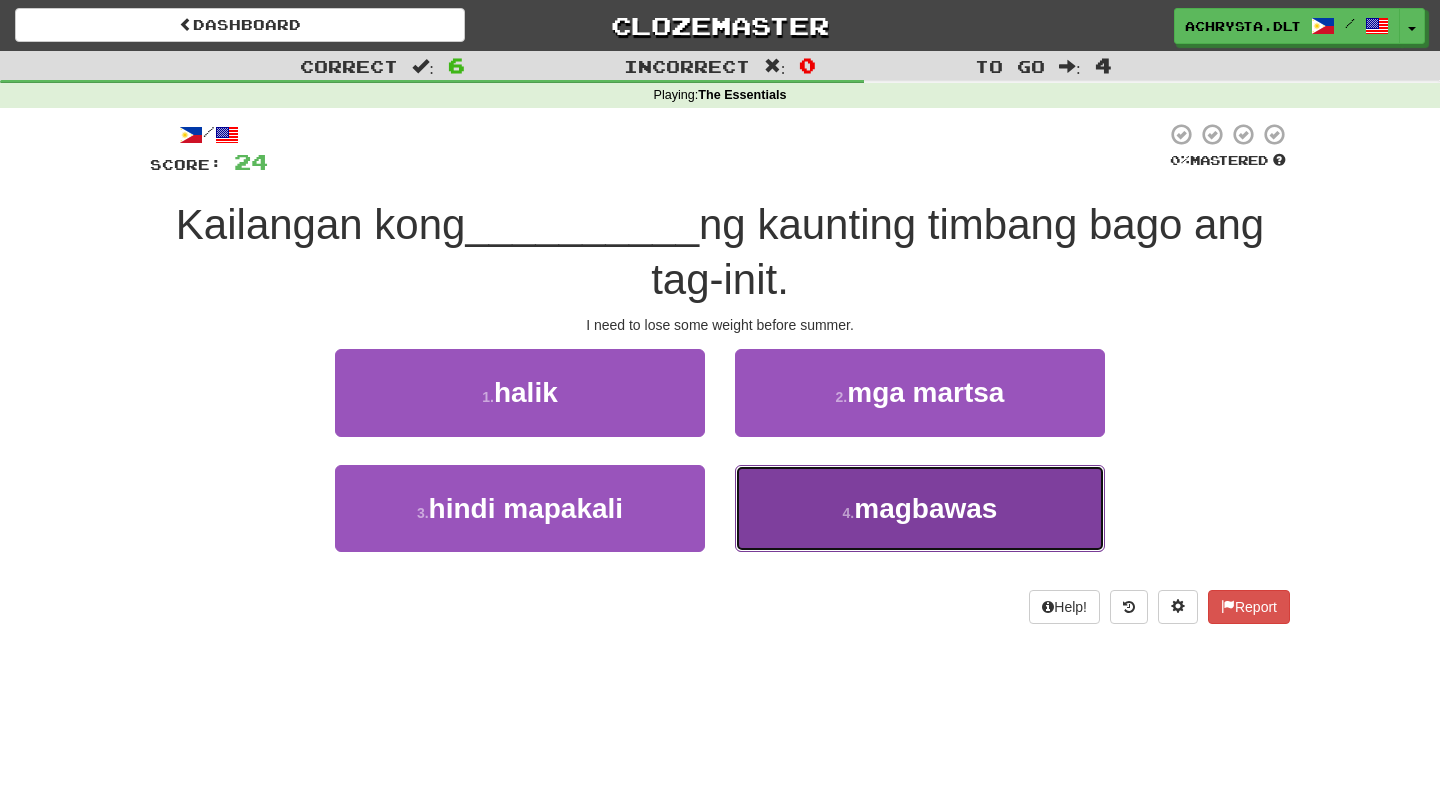 click on "4 .  magbawas" at bounding box center (920, 508) 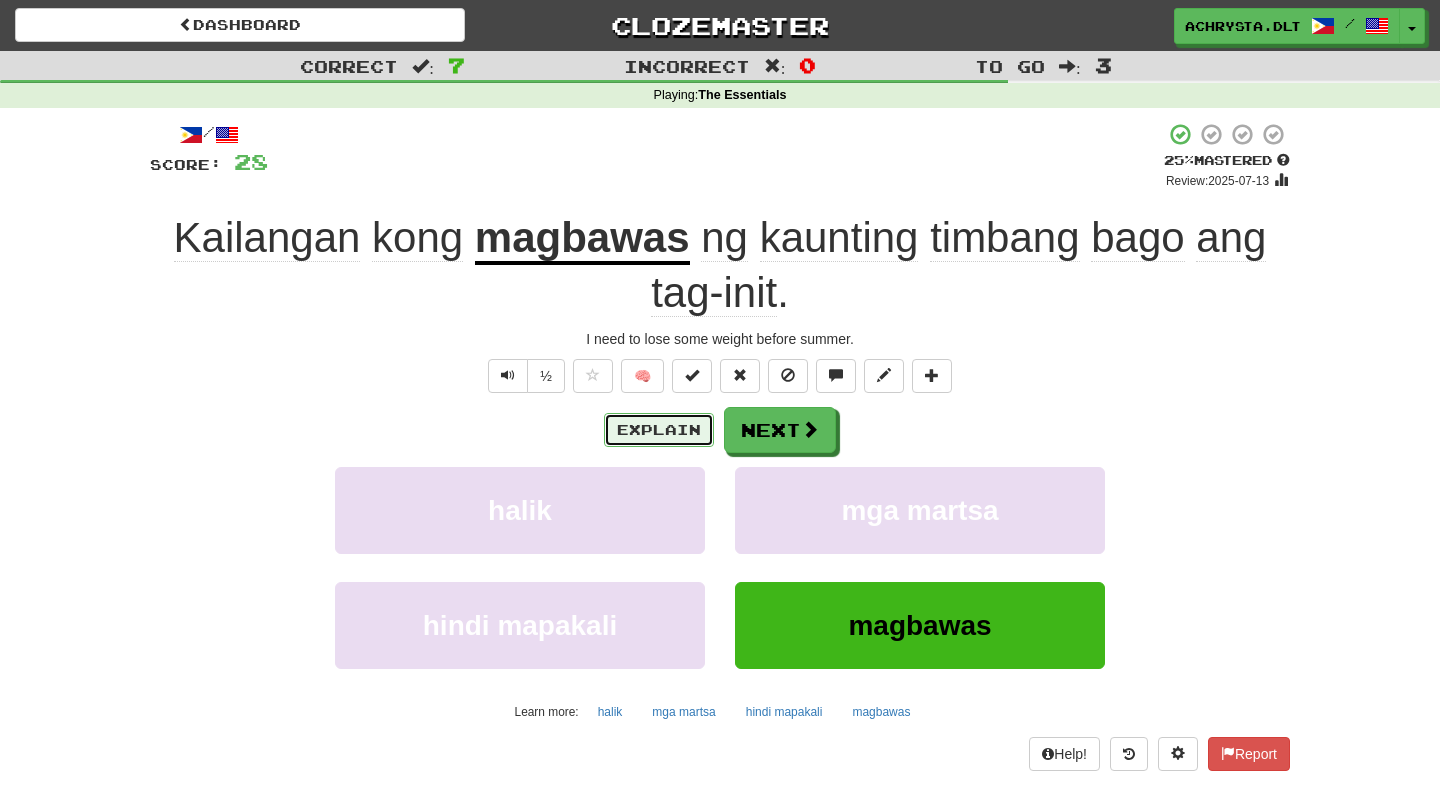 click on "Explain" at bounding box center [659, 430] 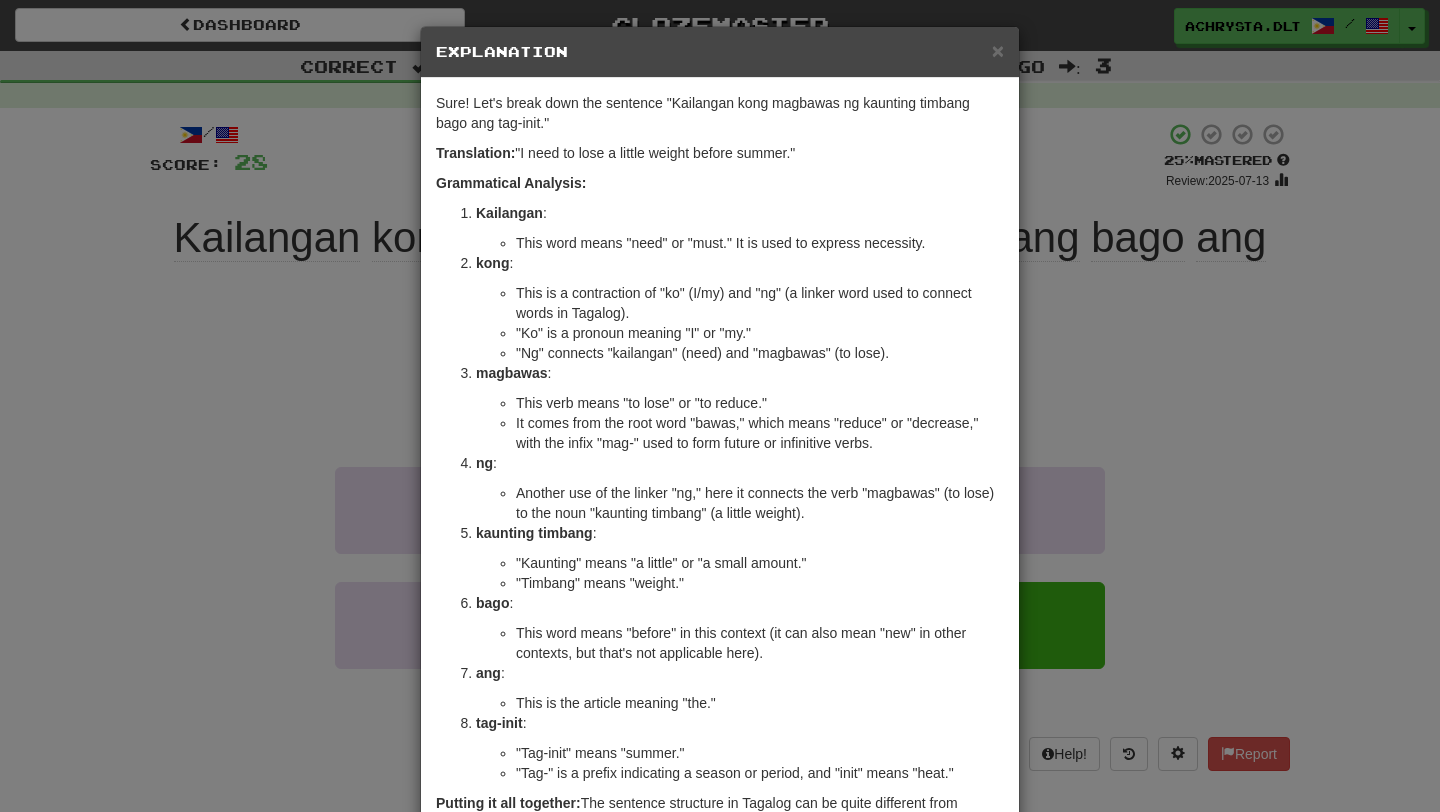 scroll, scrollTop: 0, scrollLeft: 0, axis: both 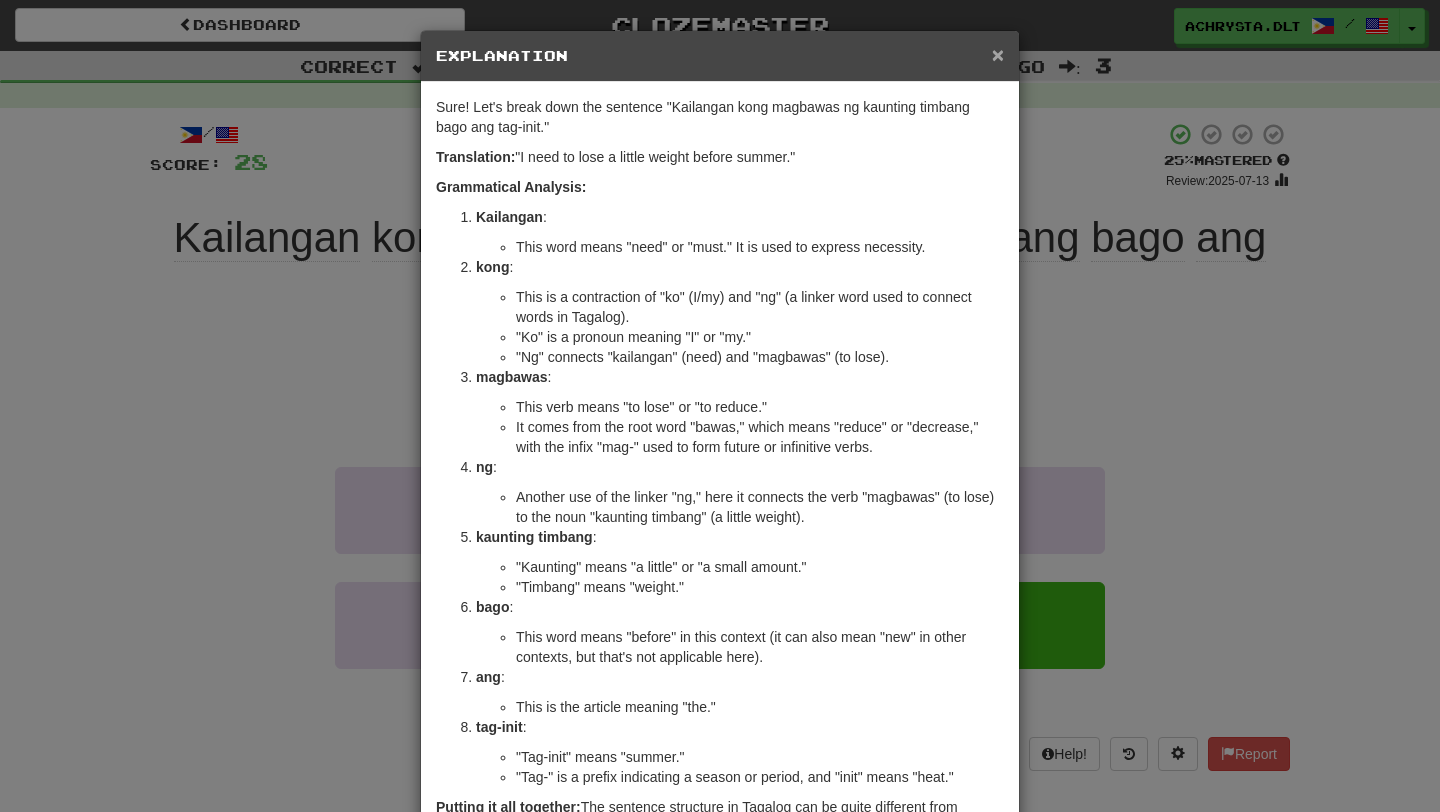 click on "×" at bounding box center (998, 54) 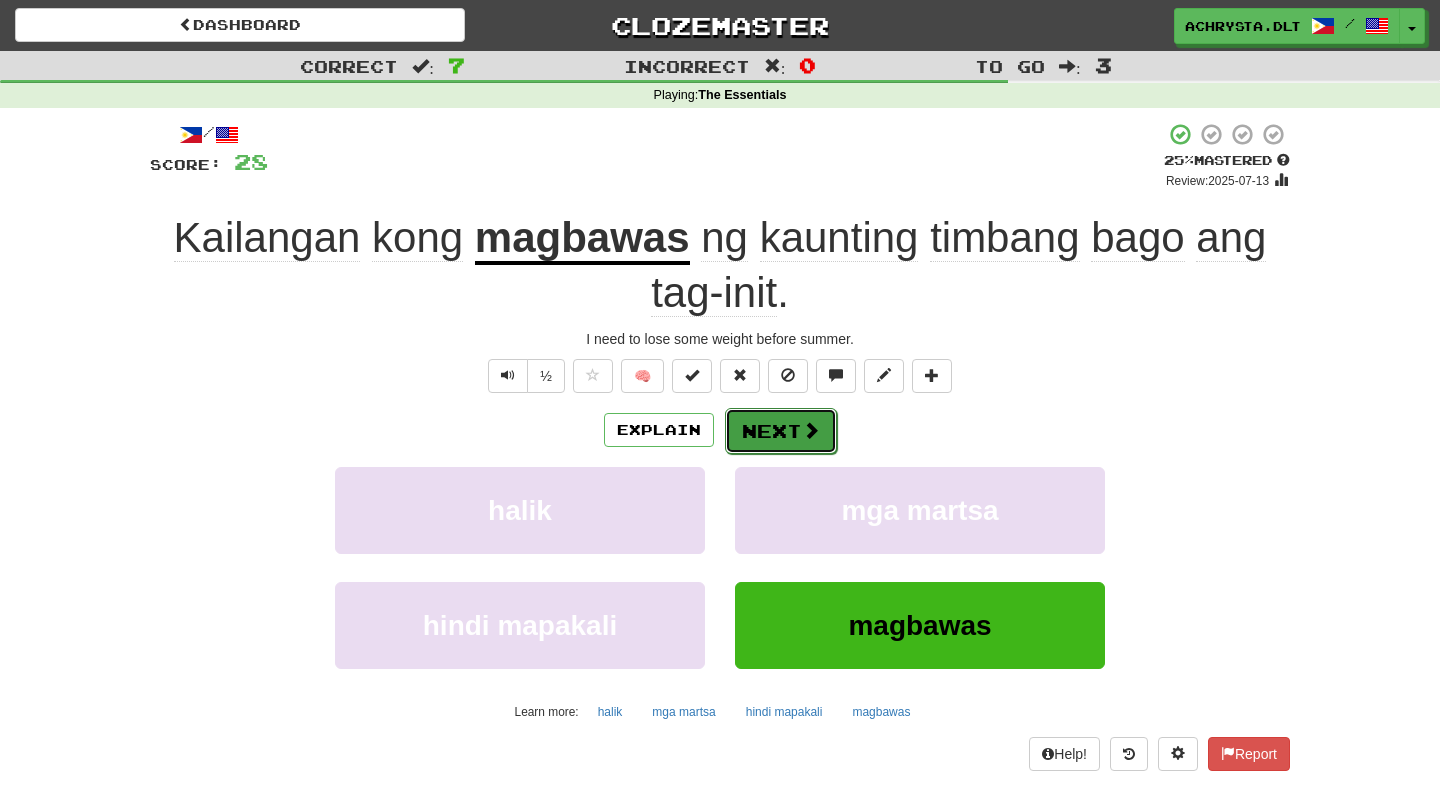 click on "Next" at bounding box center (781, 431) 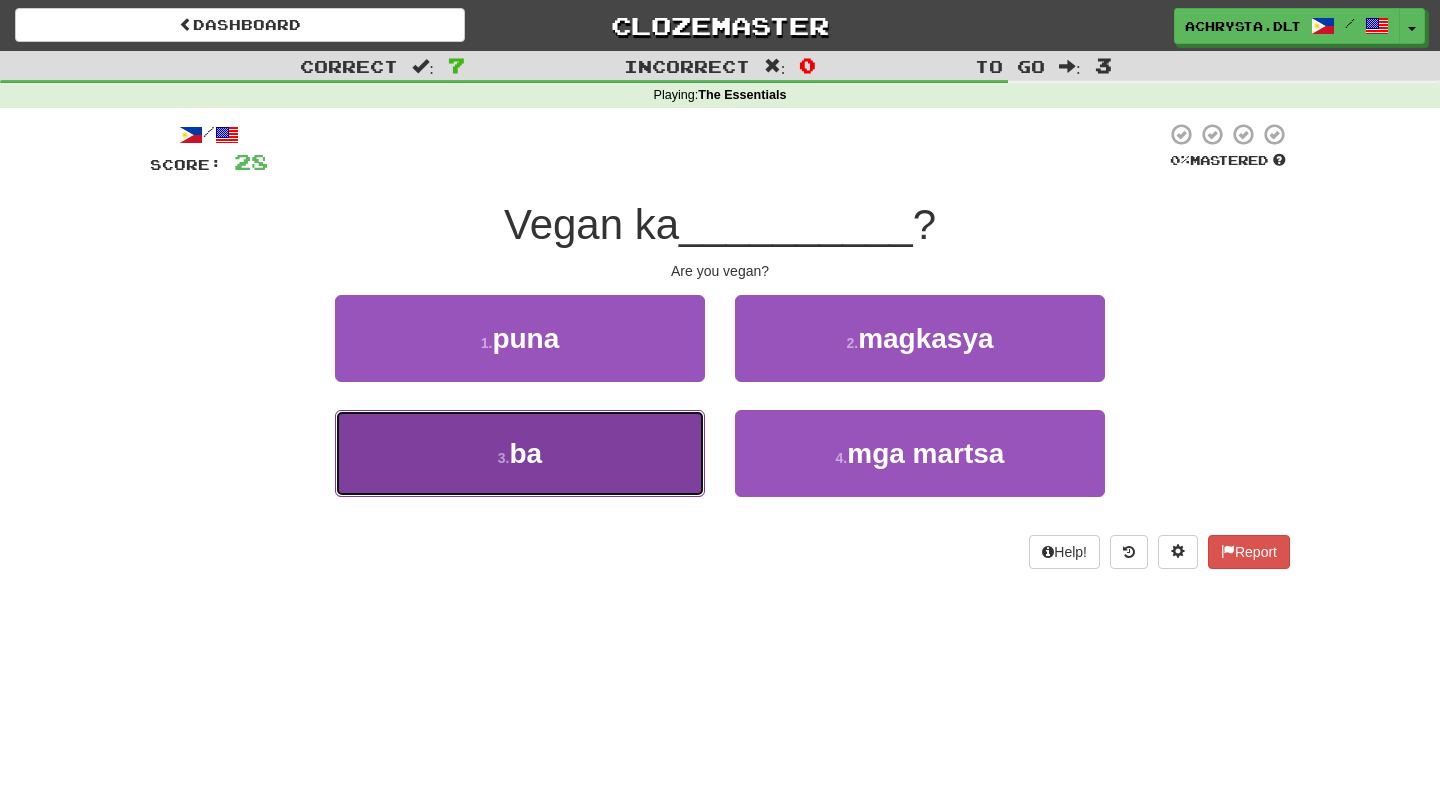 click on "3 .  ba" at bounding box center [520, 453] 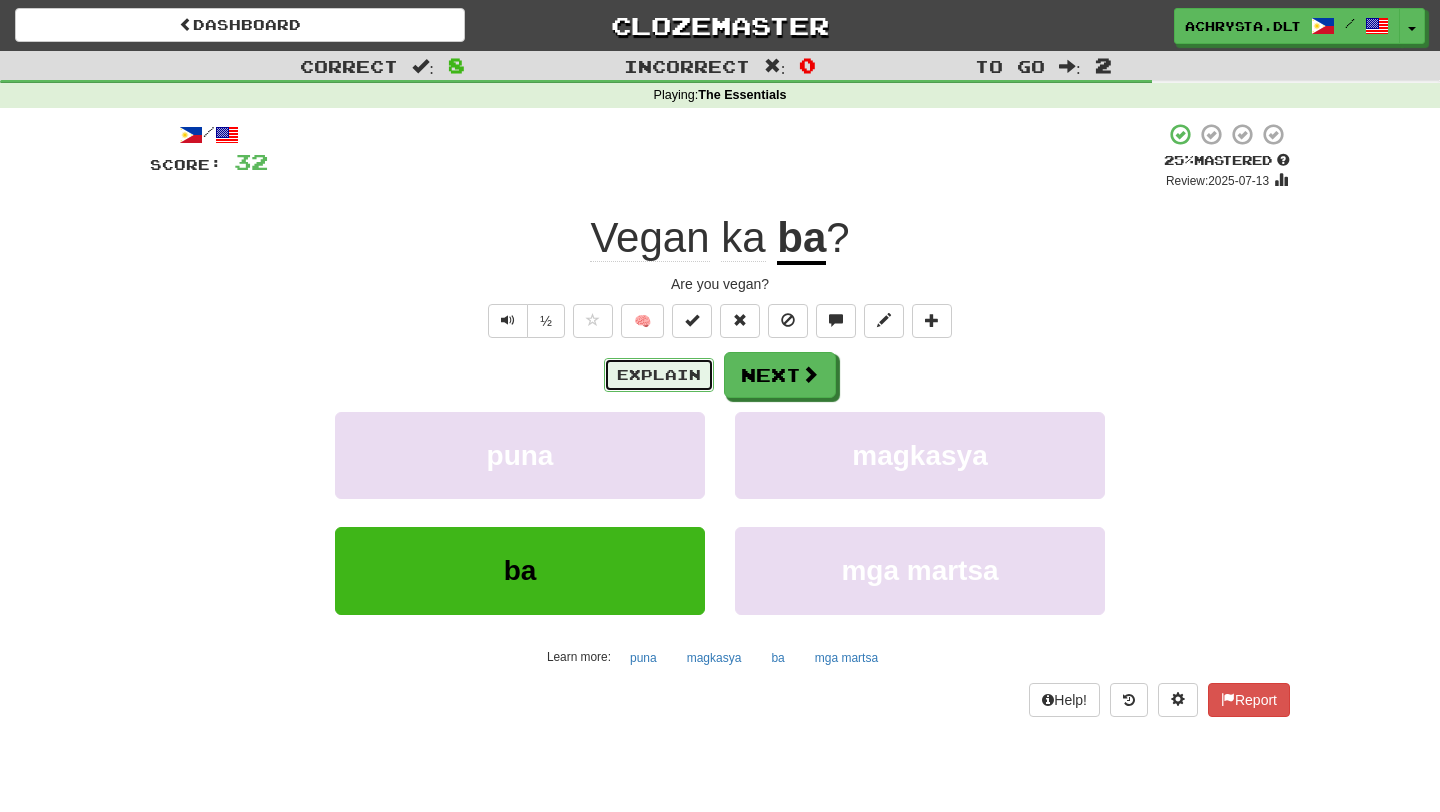 click on "Explain" at bounding box center (659, 375) 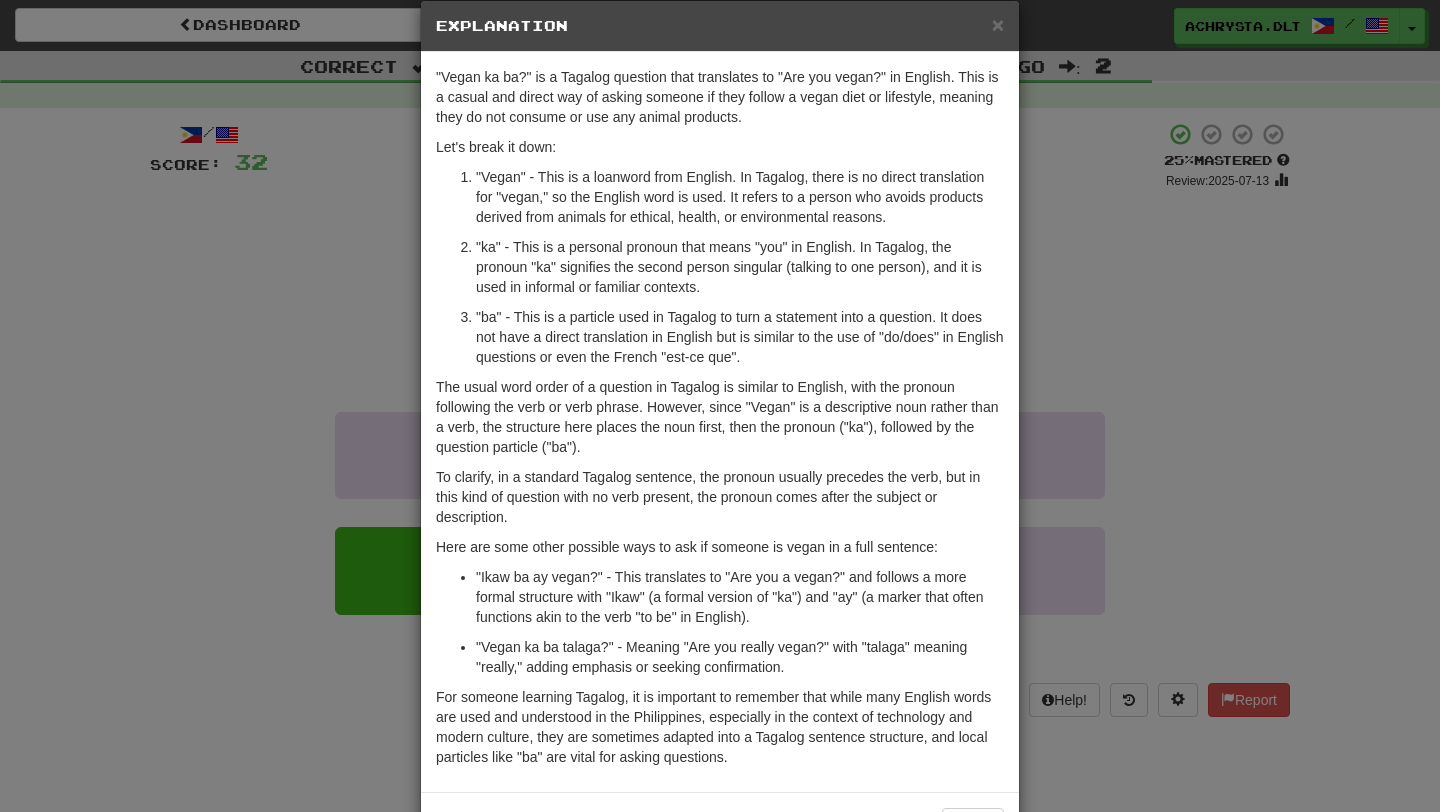 scroll, scrollTop: 0, scrollLeft: 0, axis: both 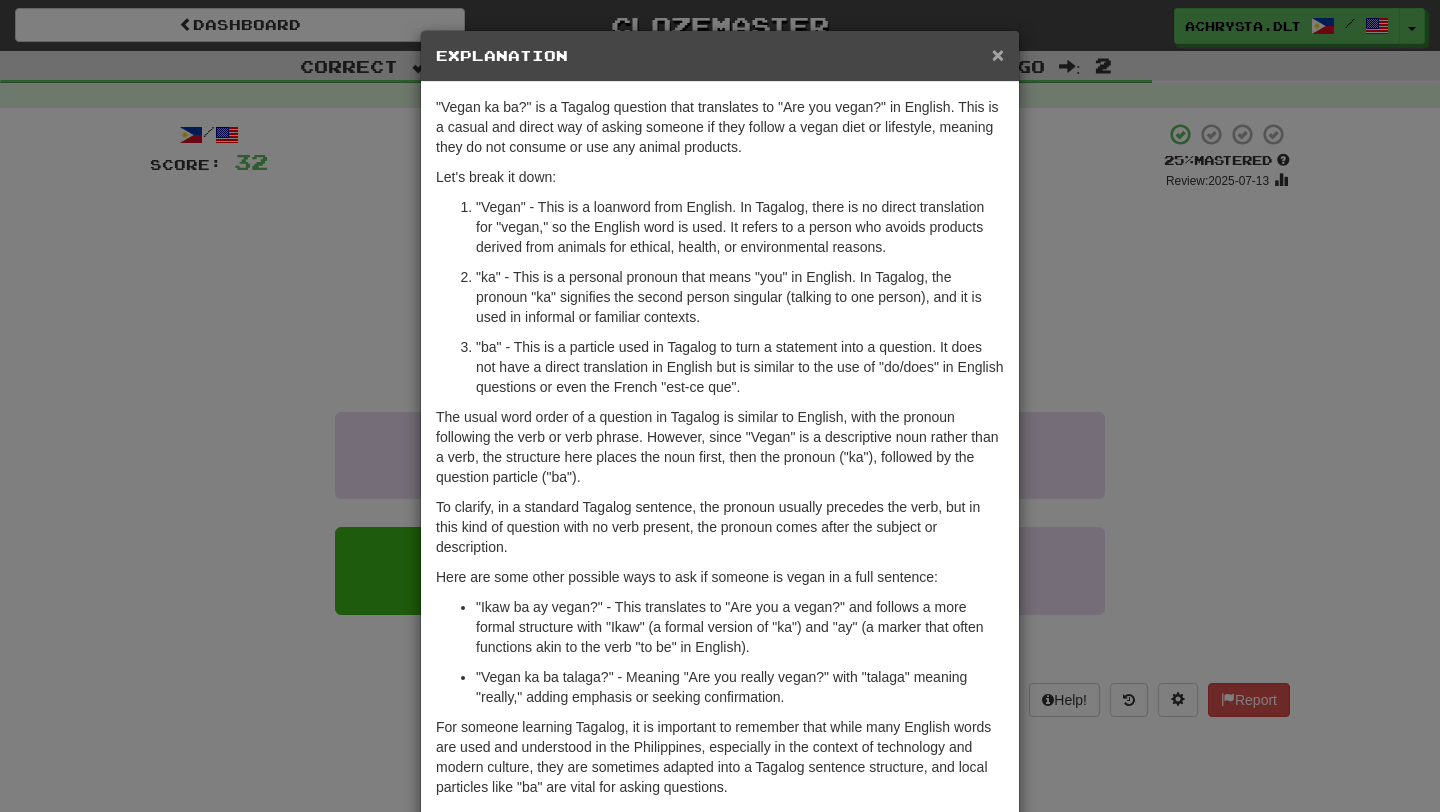 click on "×" at bounding box center (998, 54) 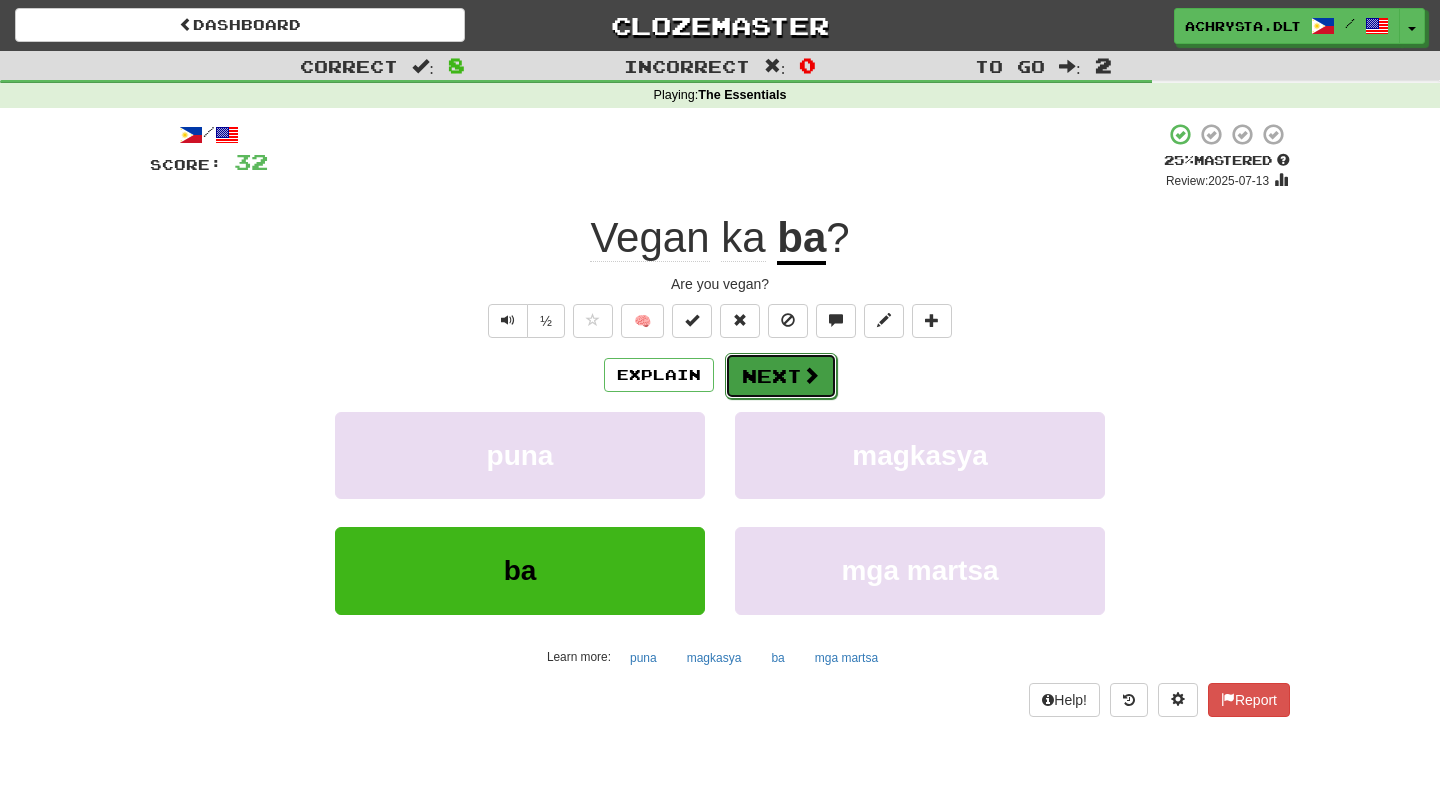 click on "Next" at bounding box center [781, 376] 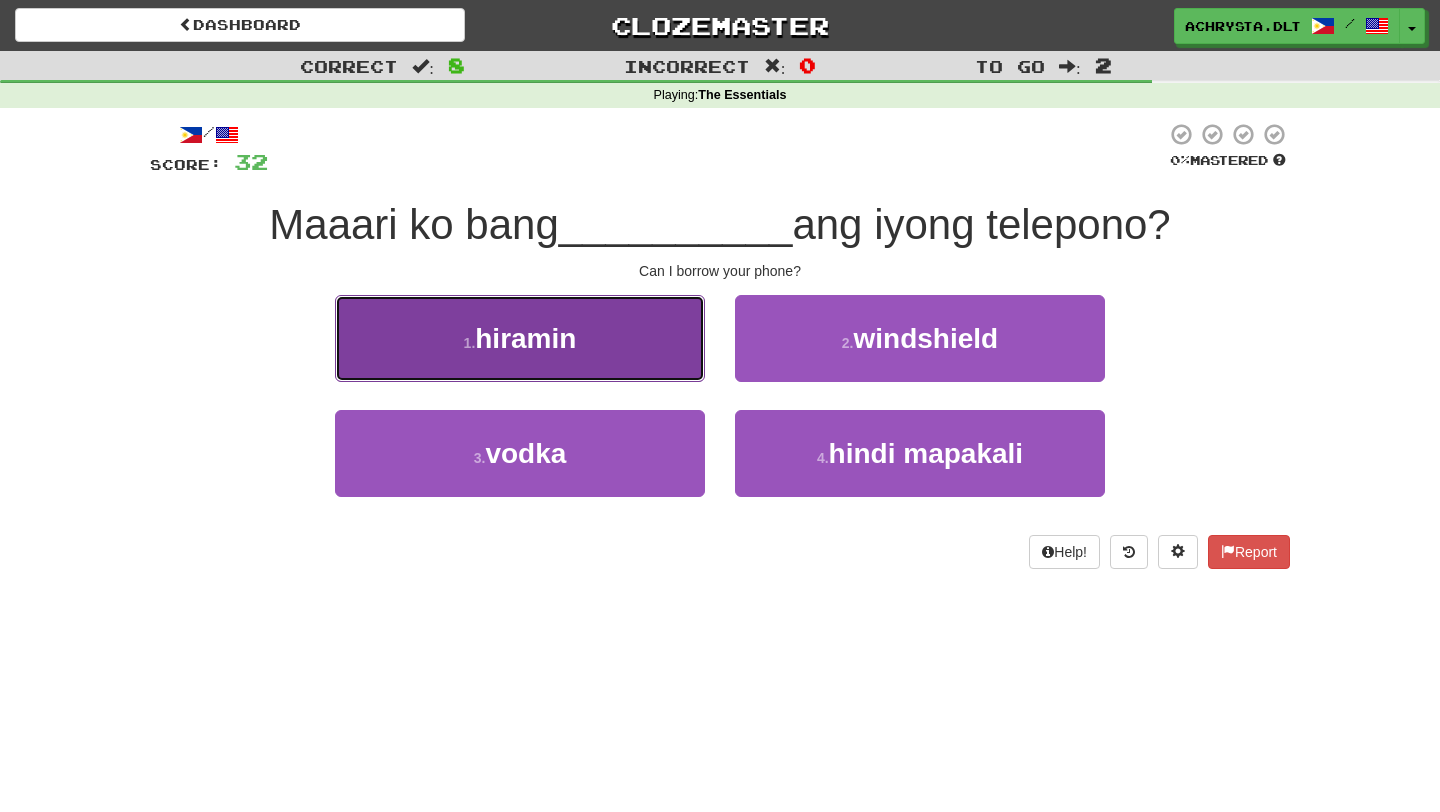 click on "1 .  hiramin" at bounding box center (520, 338) 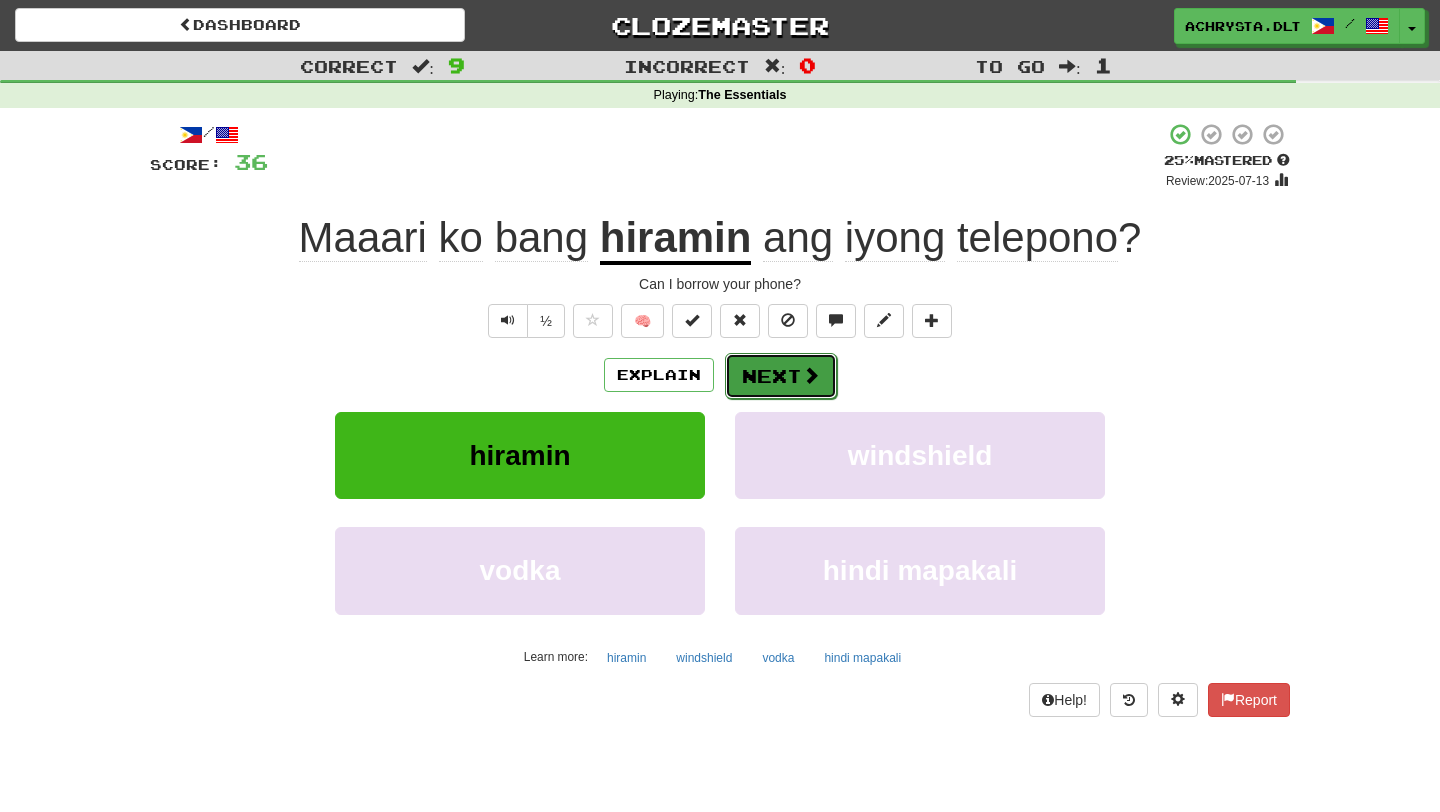 click on "Next" at bounding box center (781, 376) 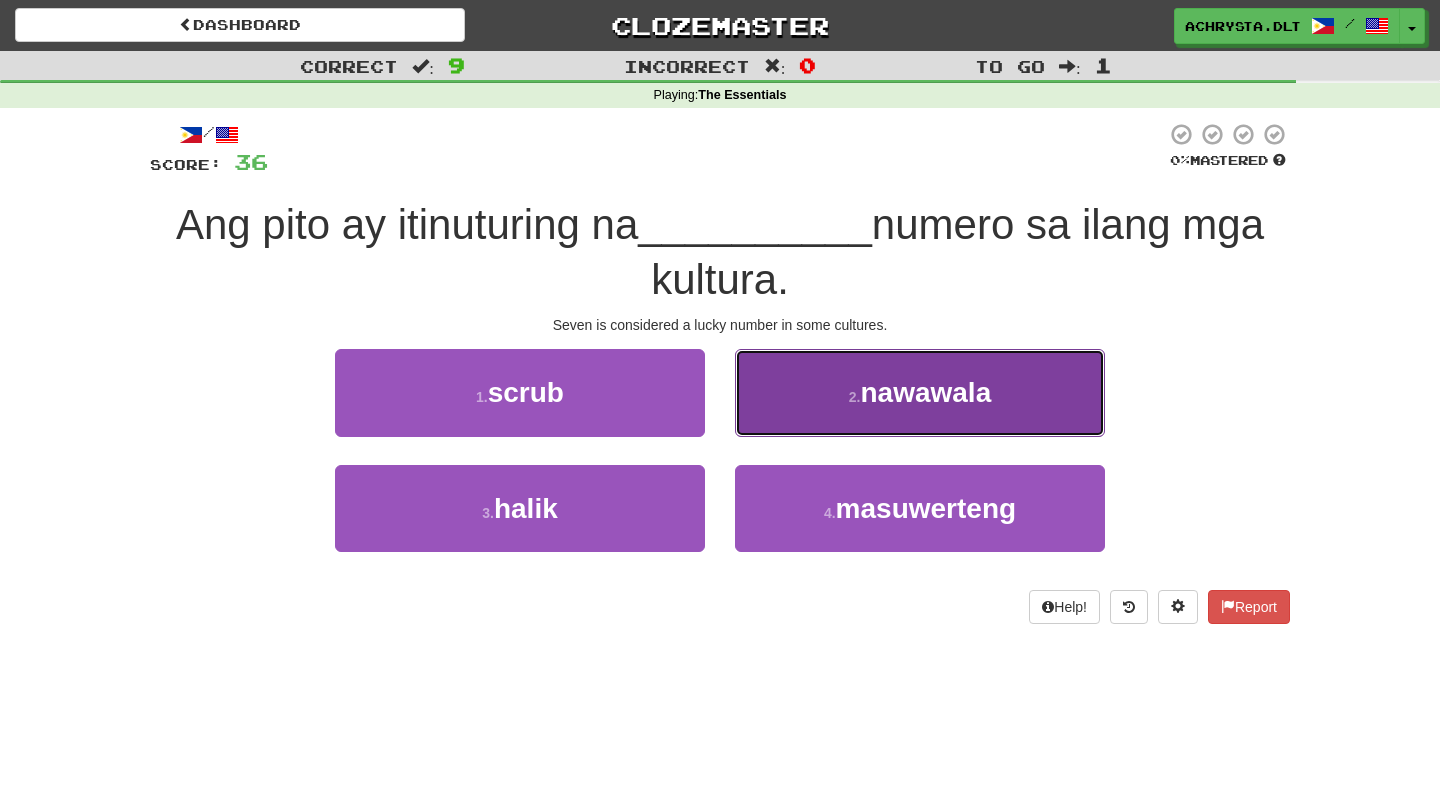 click on "nawawala" at bounding box center (925, 392) 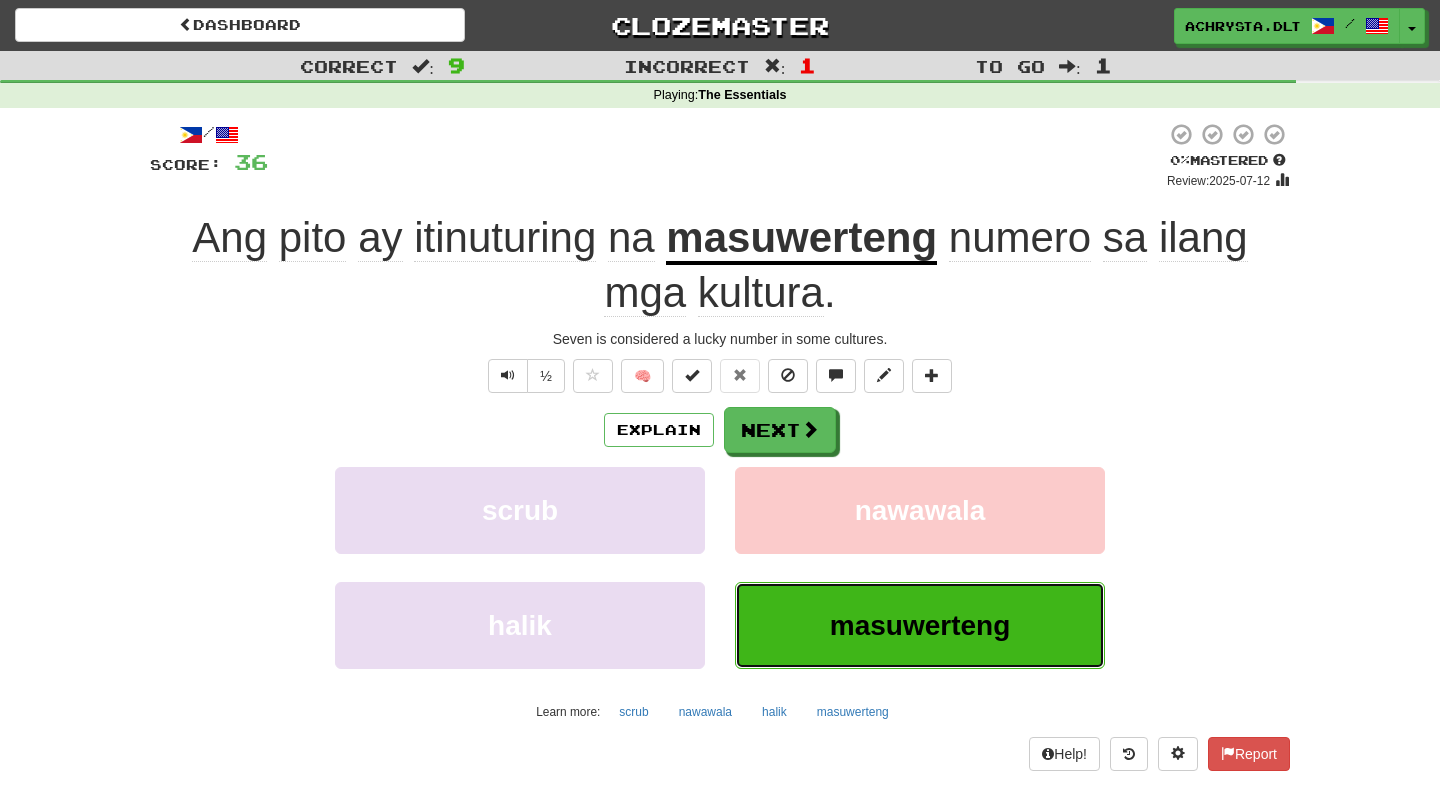 click on "masuwerteng" at bounding box center (920, 625) 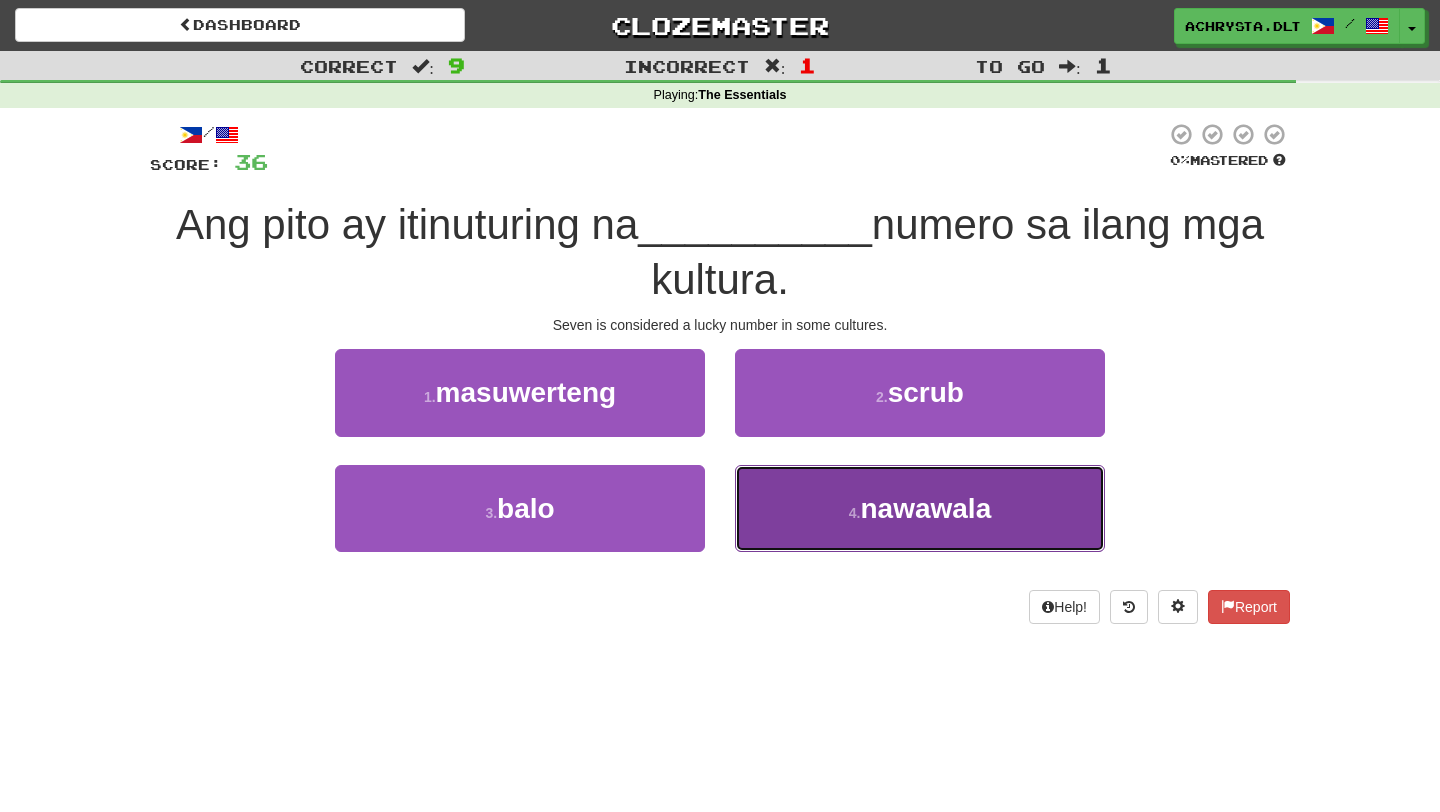 click on "nawawala" at bounding box center (925, 508) 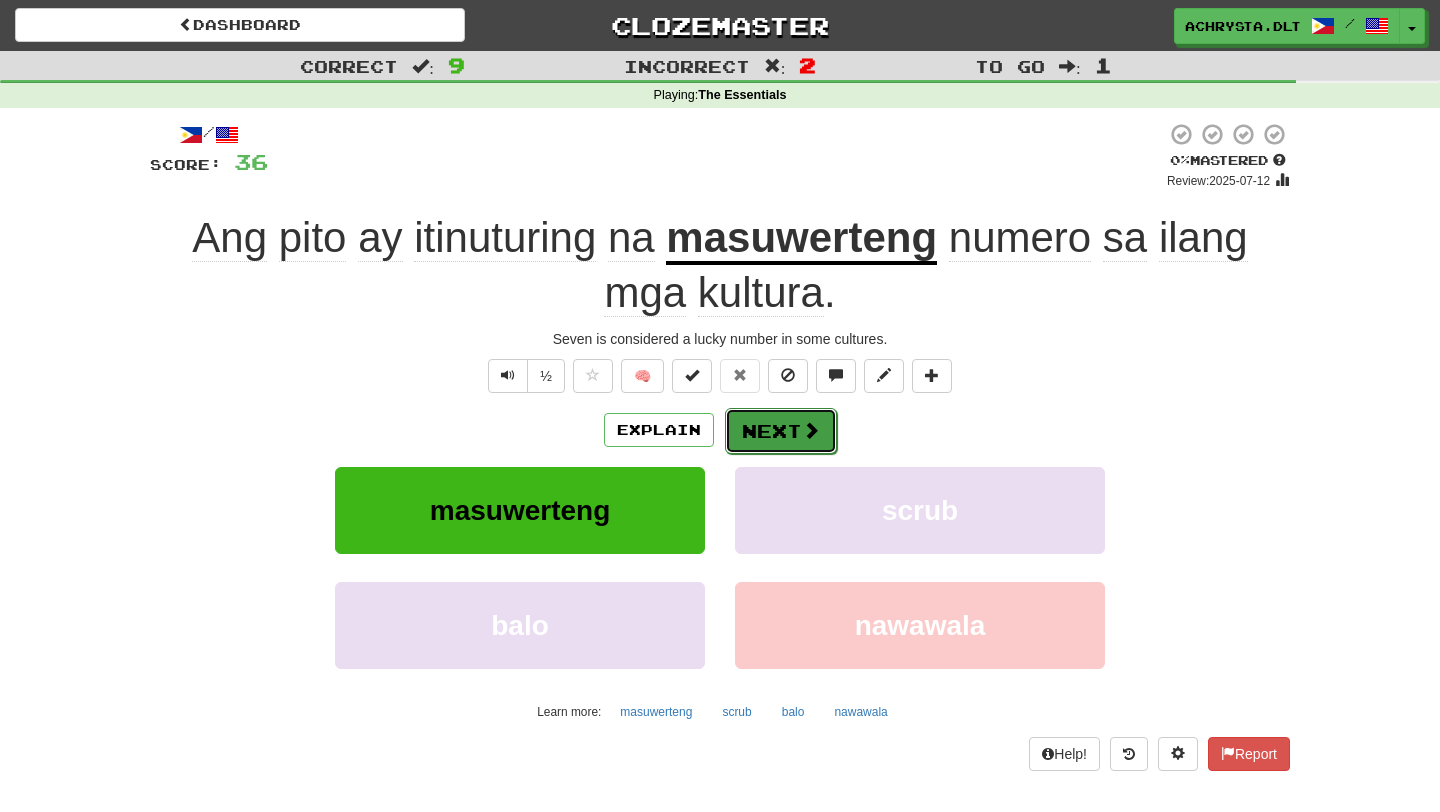 click on "Next" at bounding box center (781, 431) 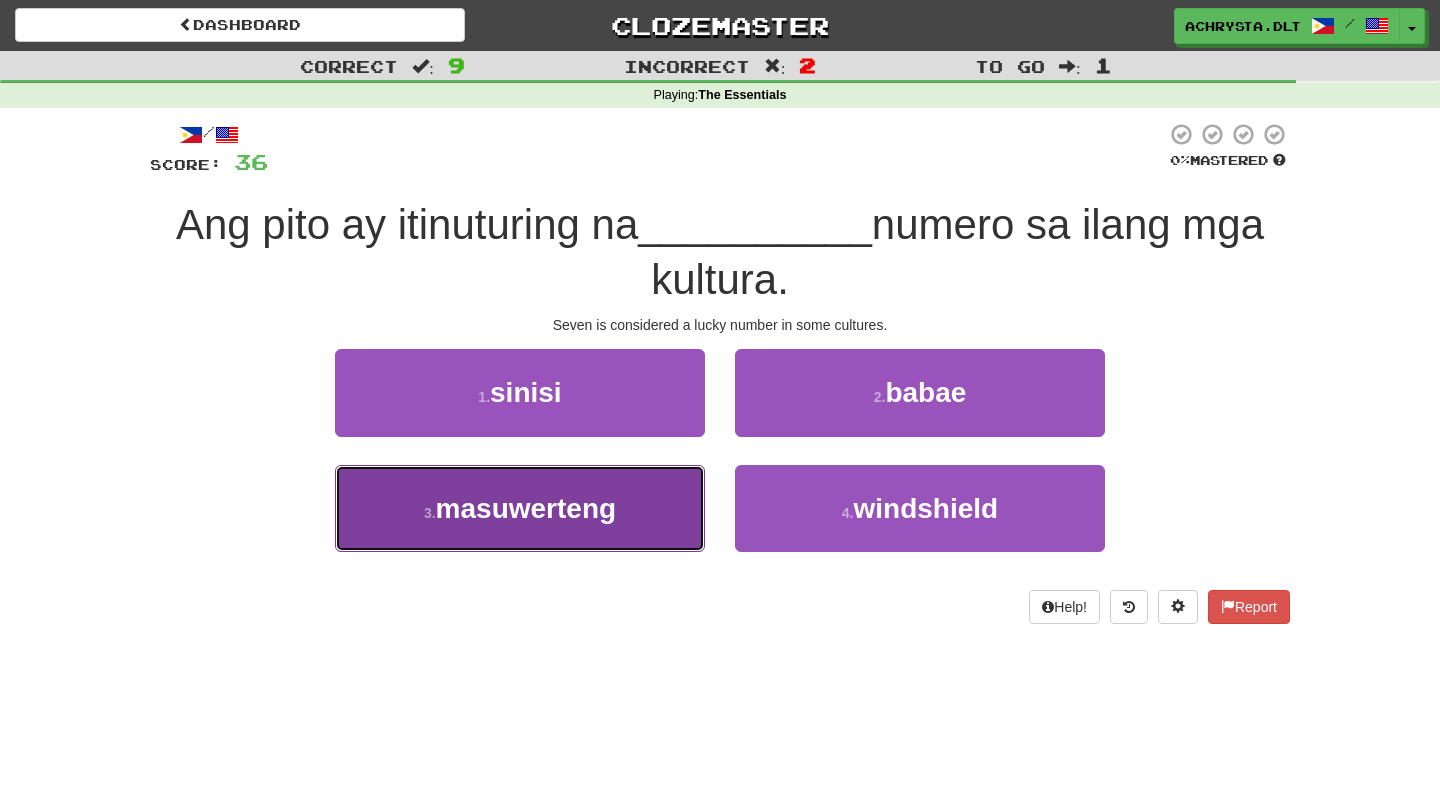 click on "3 .  masuwerteng" at bounding box center (520, 508) 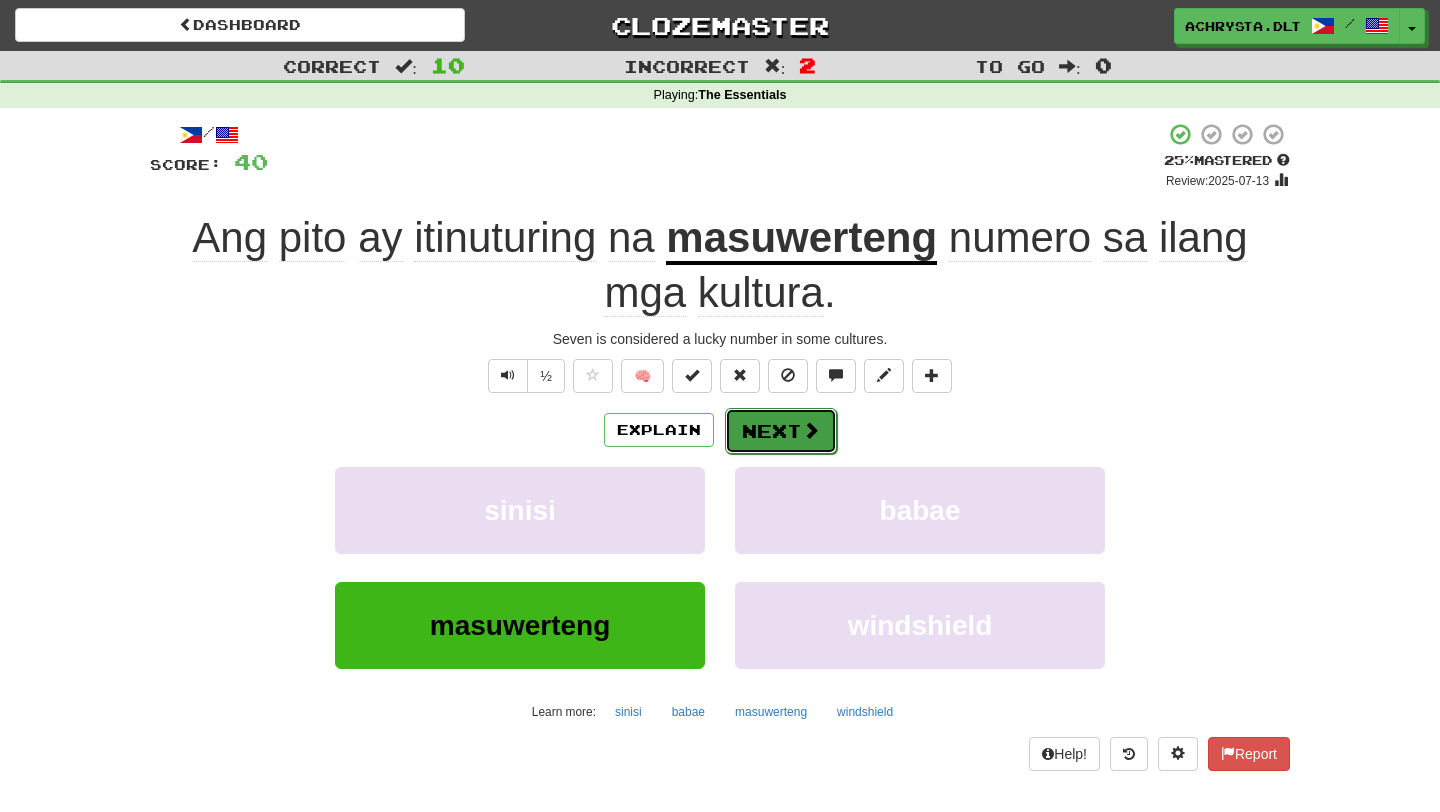 click on "Next" at bounding box center (781, 431) 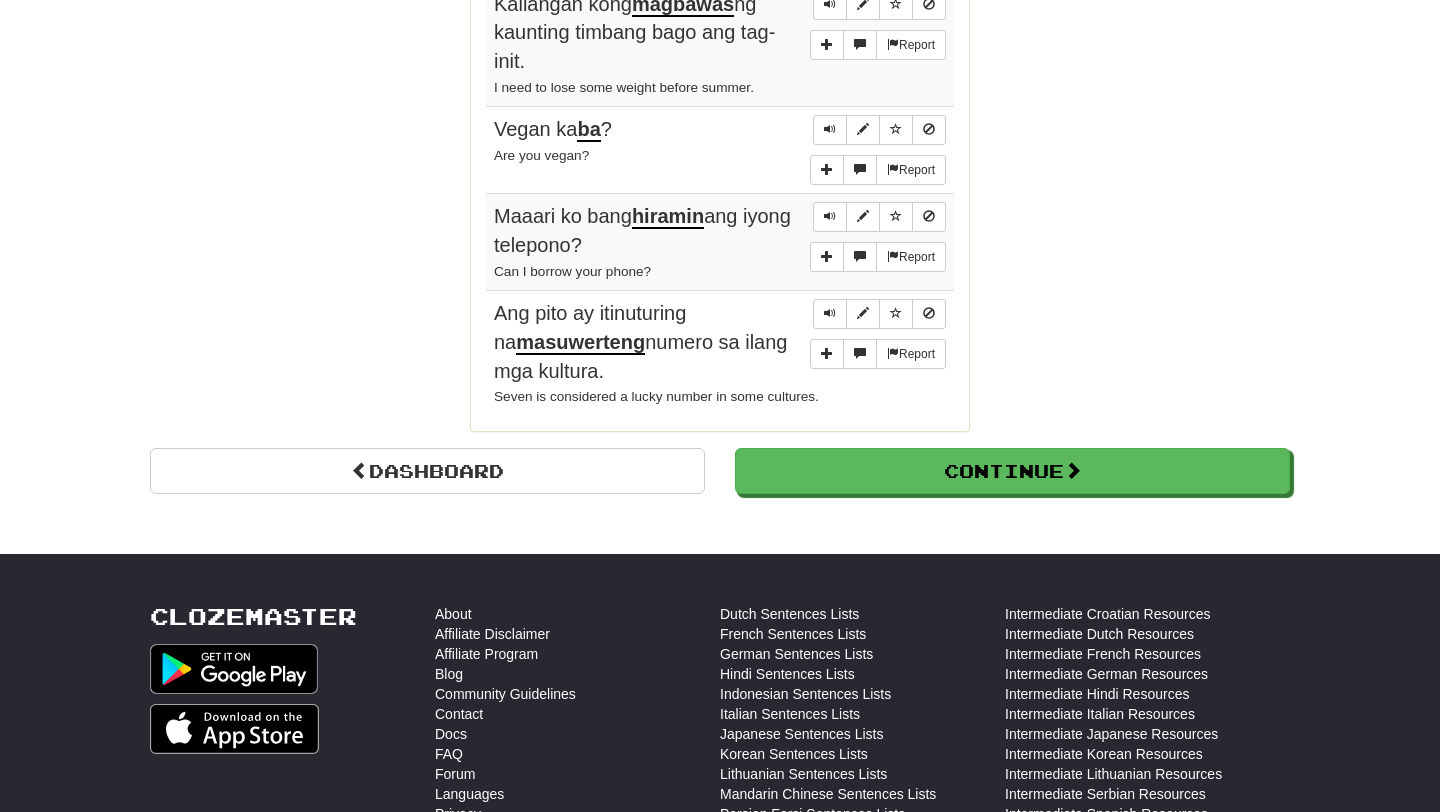 scroll, scrollTop: 1800, scrollLeft: 0, axis: vertical 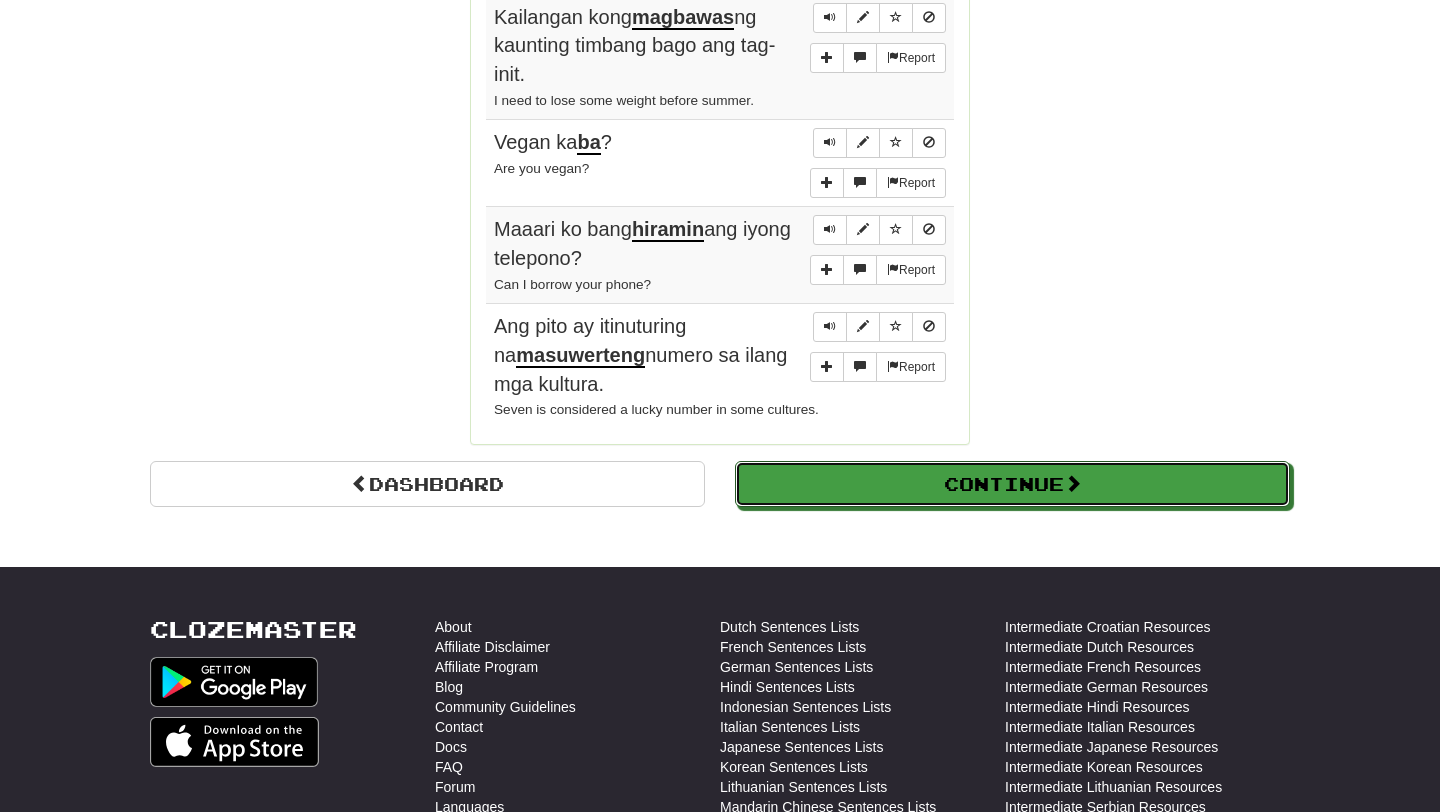 click on "Continue" at bounding box center (1012, 484) 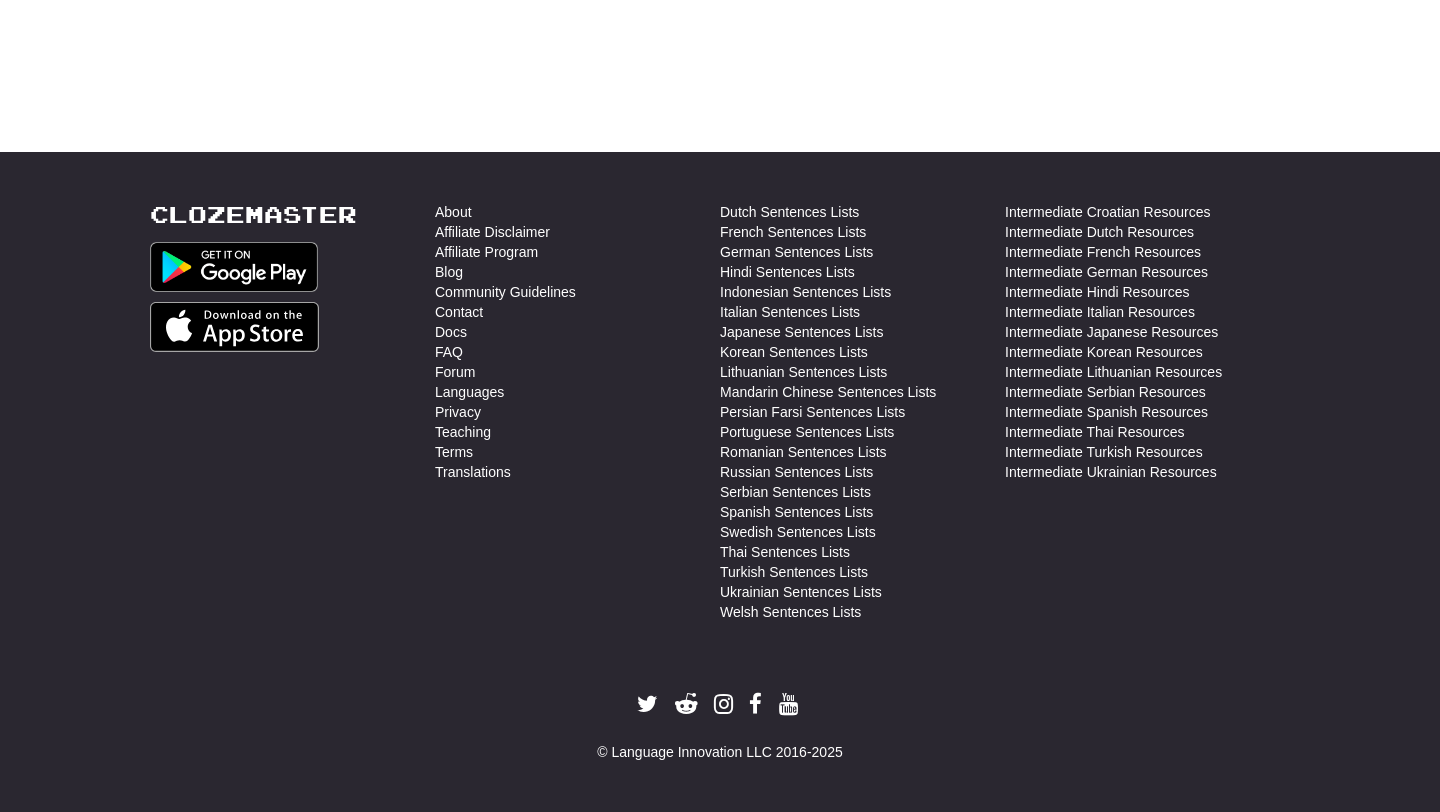 scroll, scrollTop: 710, scrollLeft: 0, axis: vertical 